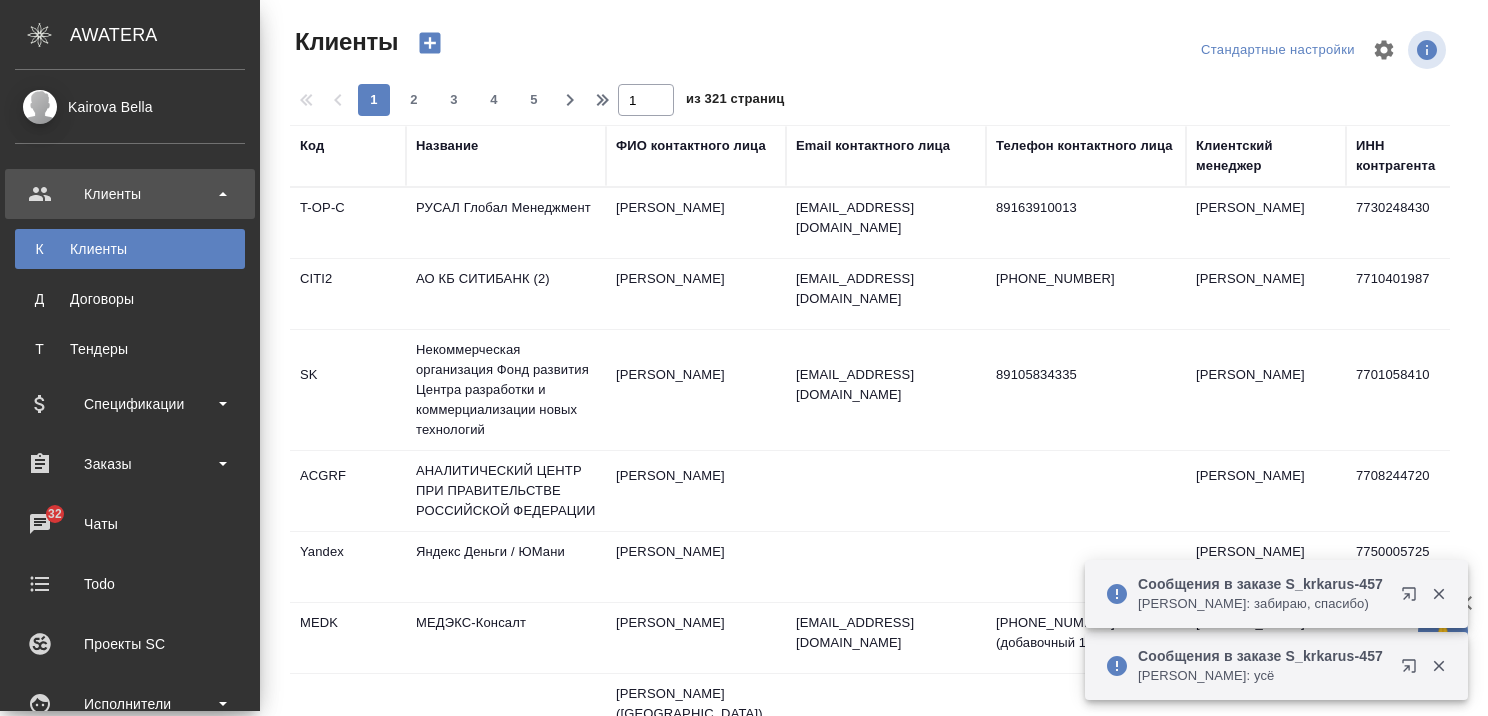 select on "RU" 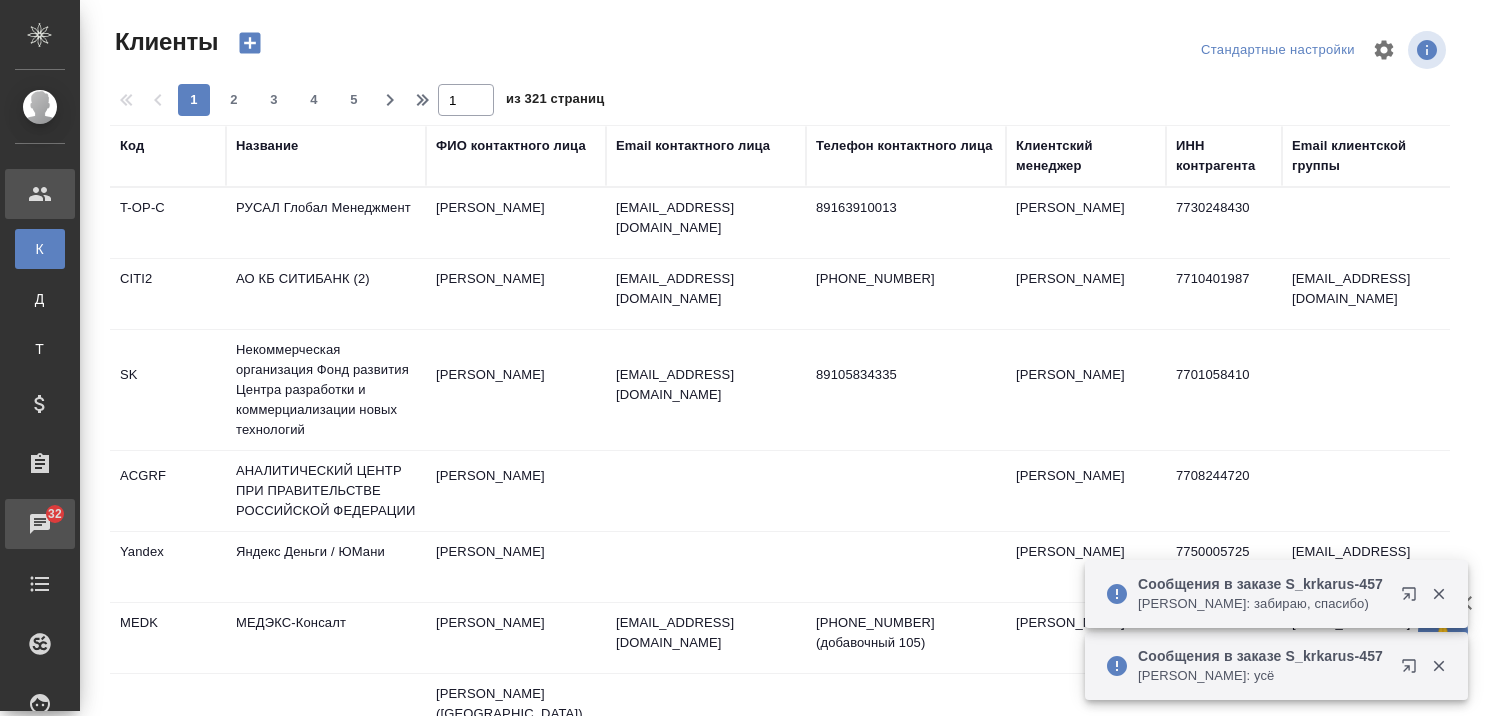 click on "Чаты" at bounding box center [15, 524] 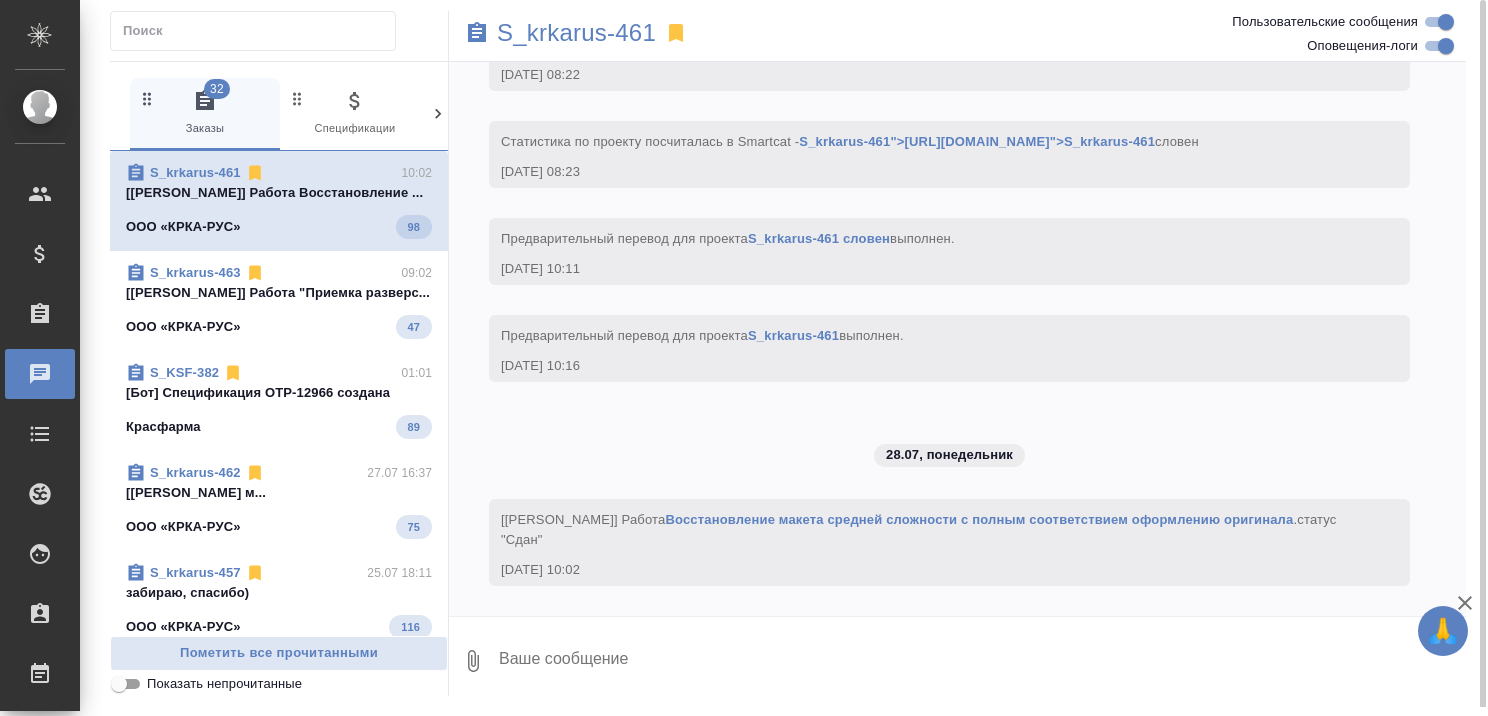 scroll, scrollTop: 21164, scrollLeft: 0, axis: vertical 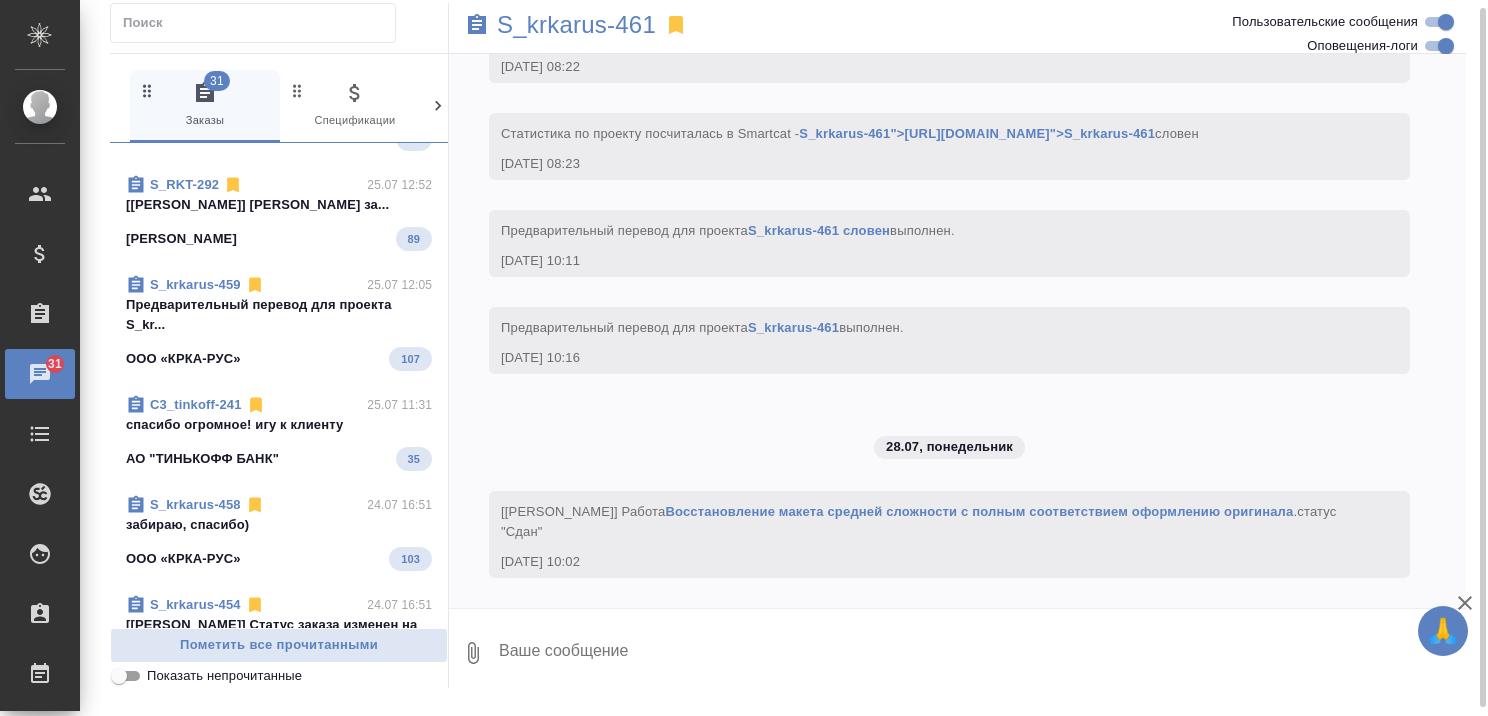 click on "C3_tinkoff-241 25.07 11:31 спасибо огромное! игу к клиенту АО "ТИНЬКОФФ БАНК" 35" at bounding box center (279, 433) 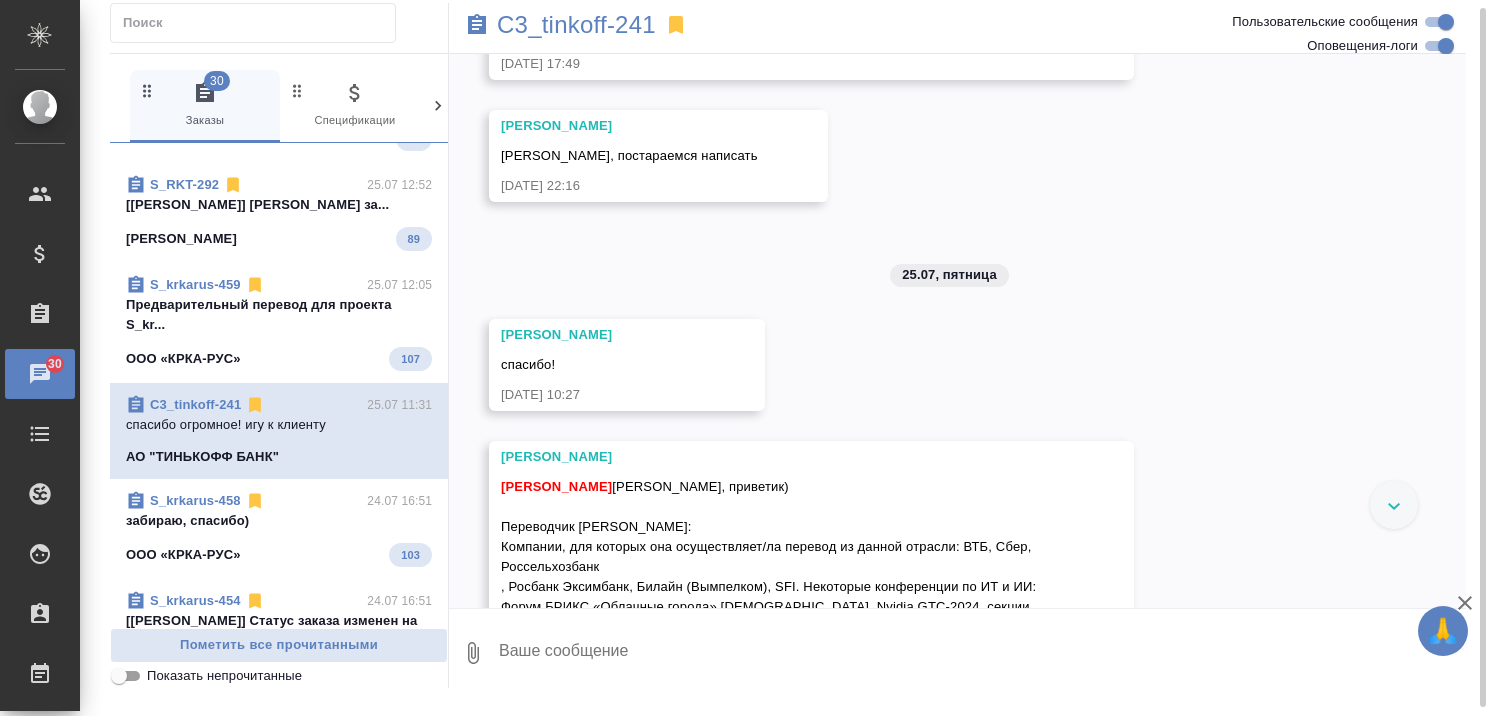 scroll, scrollTop: 5320, scrollLeft: 0, axis: vertical 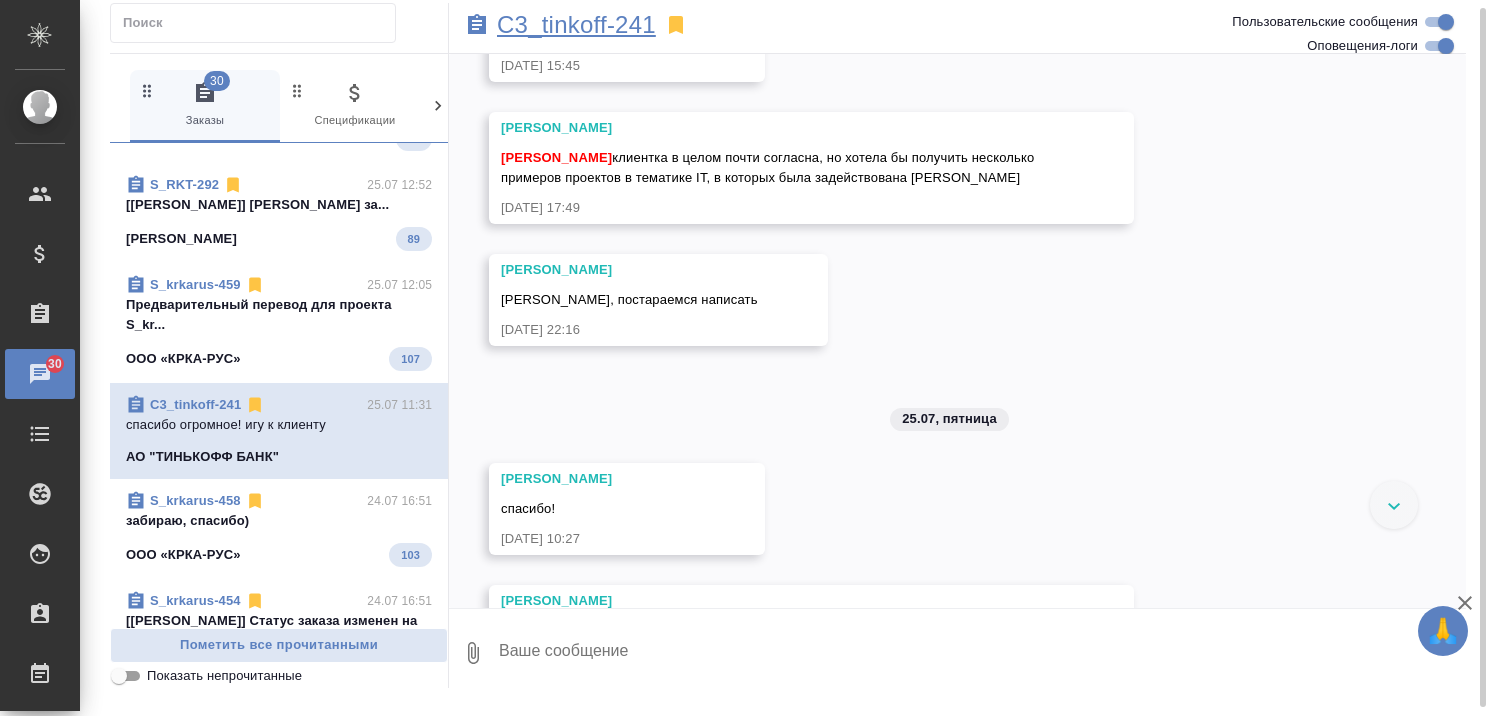 click on "C3_tinkoff-241" at bounding box center (576, 25) 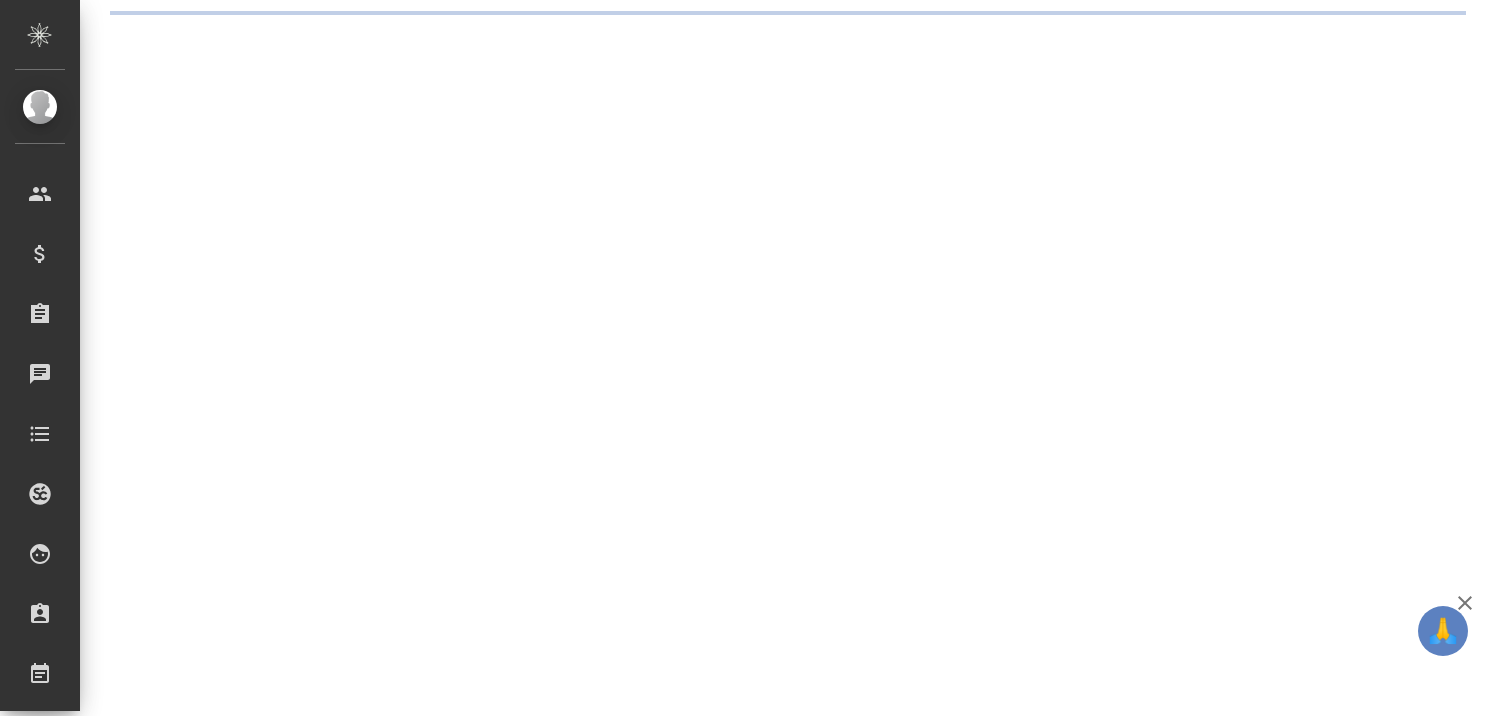scroll, scrollTop: 0, scrollLeft: 0, axis: both 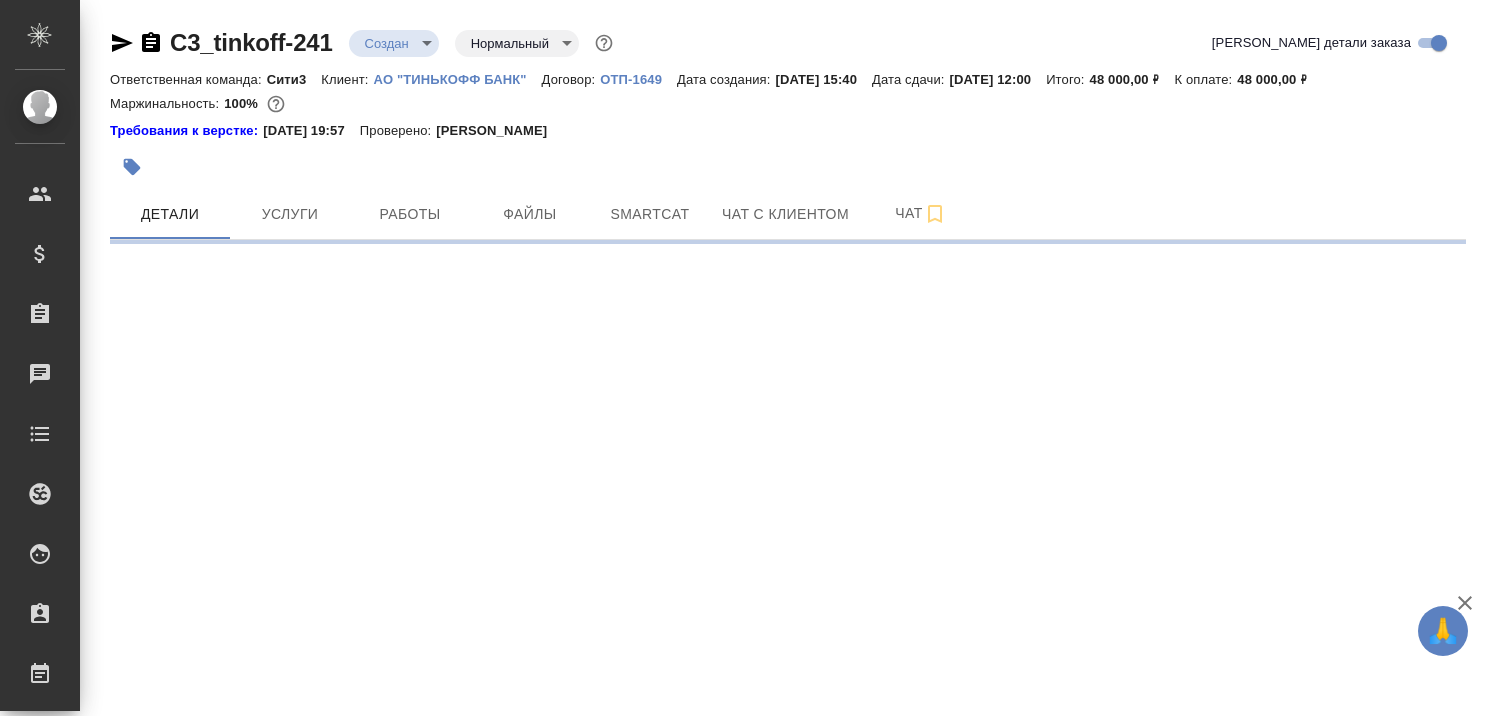 select on "RU" 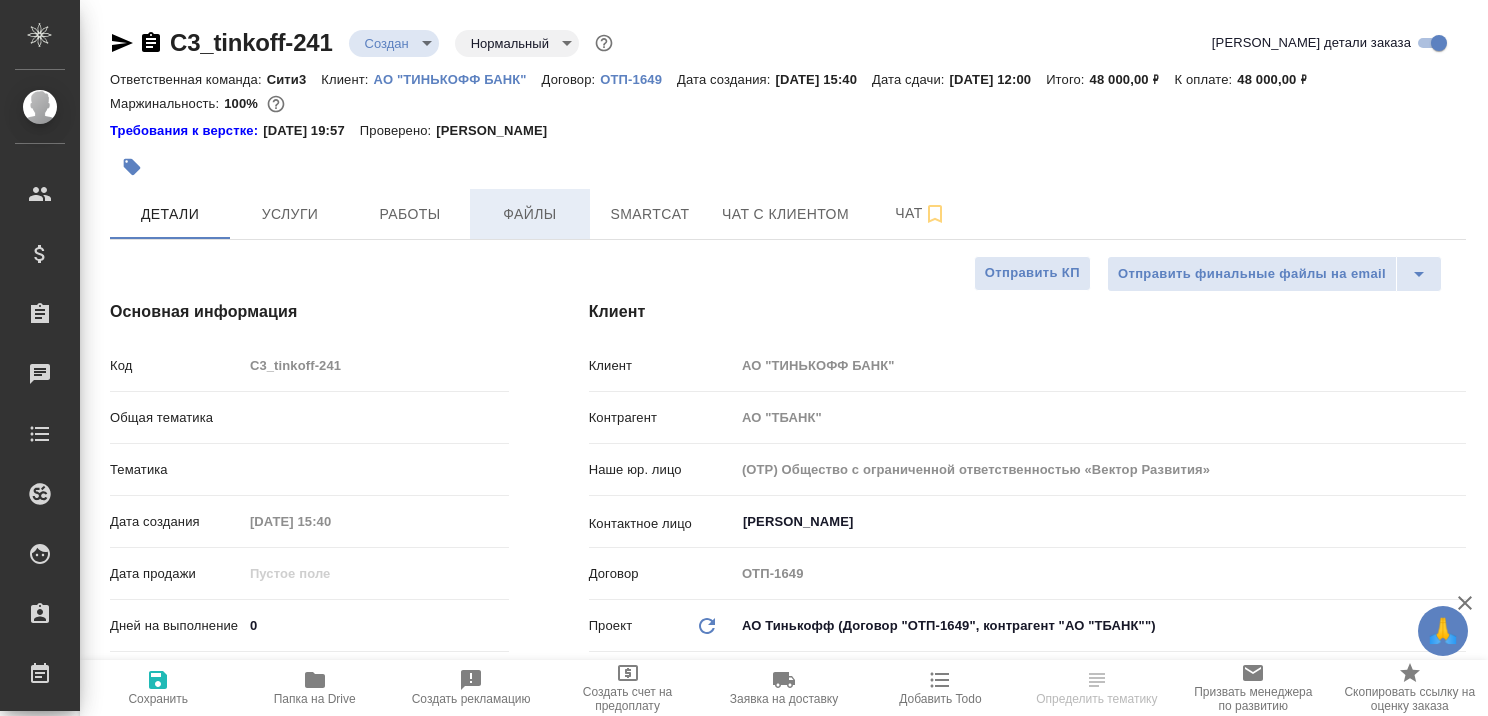 type on "x" 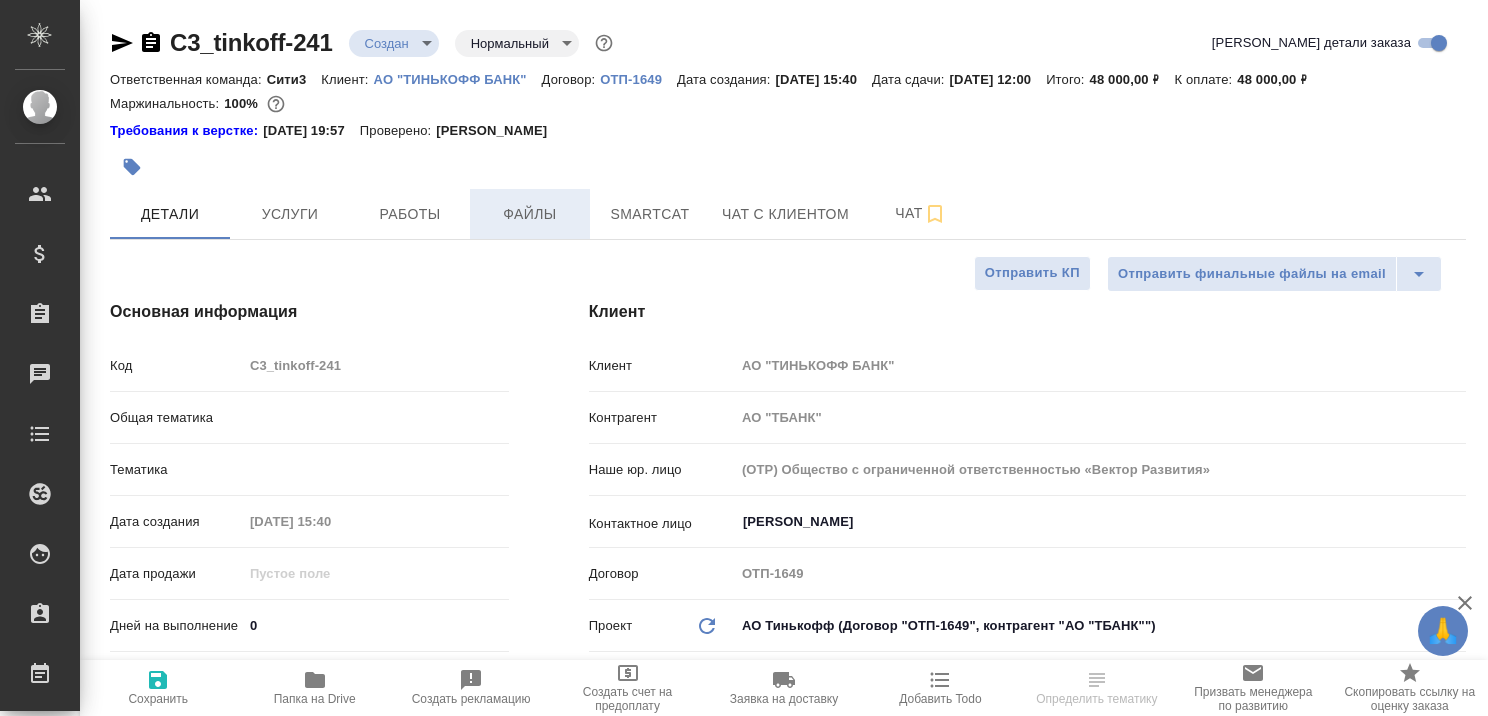 type on "x" 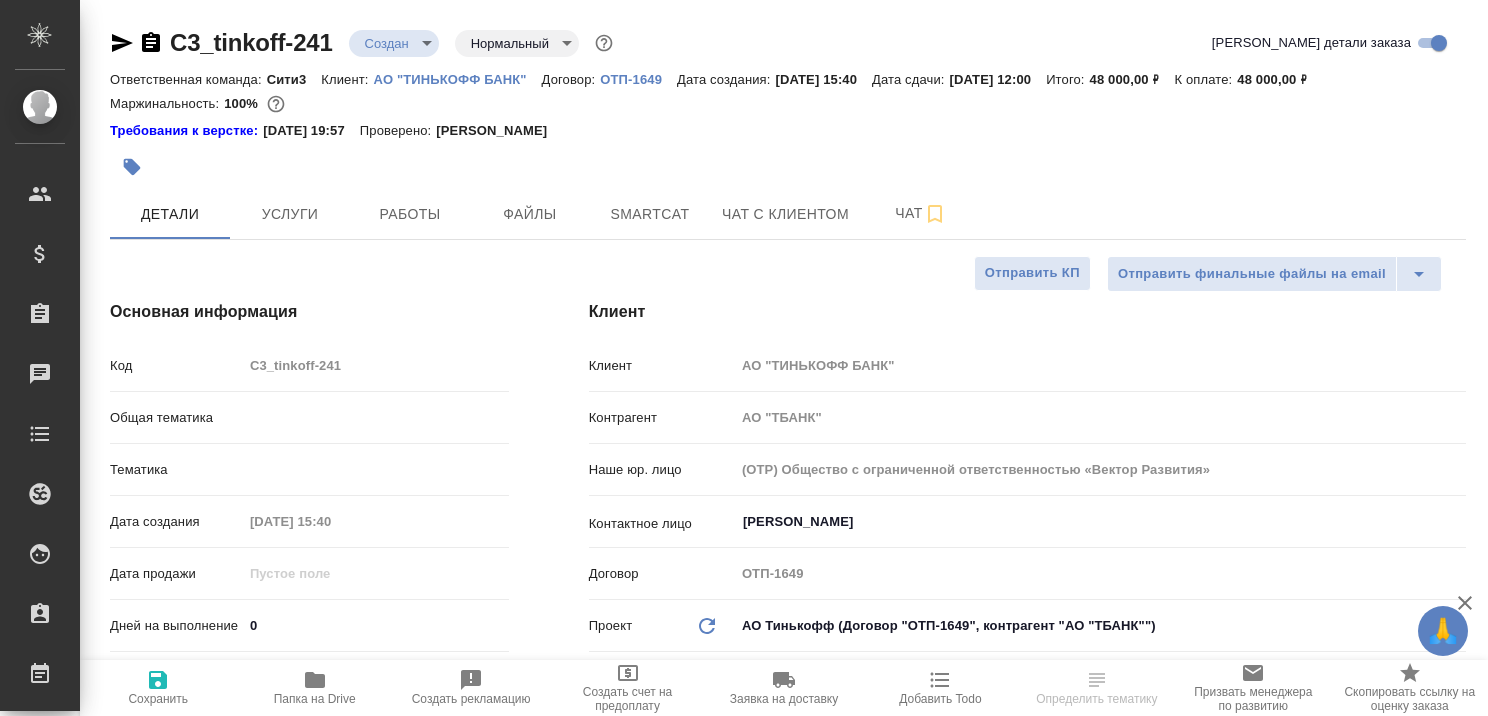 type on "Каирова Бэлла" 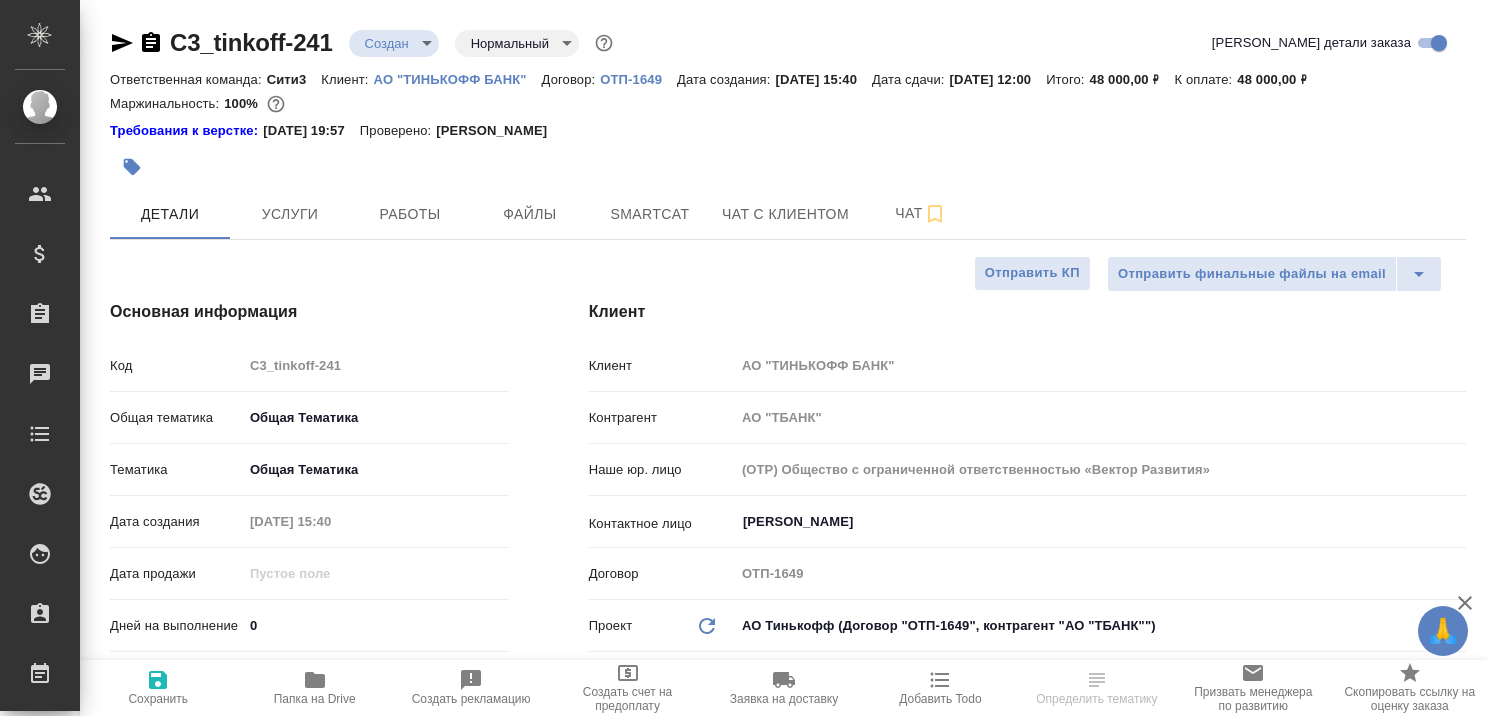 type on "x" 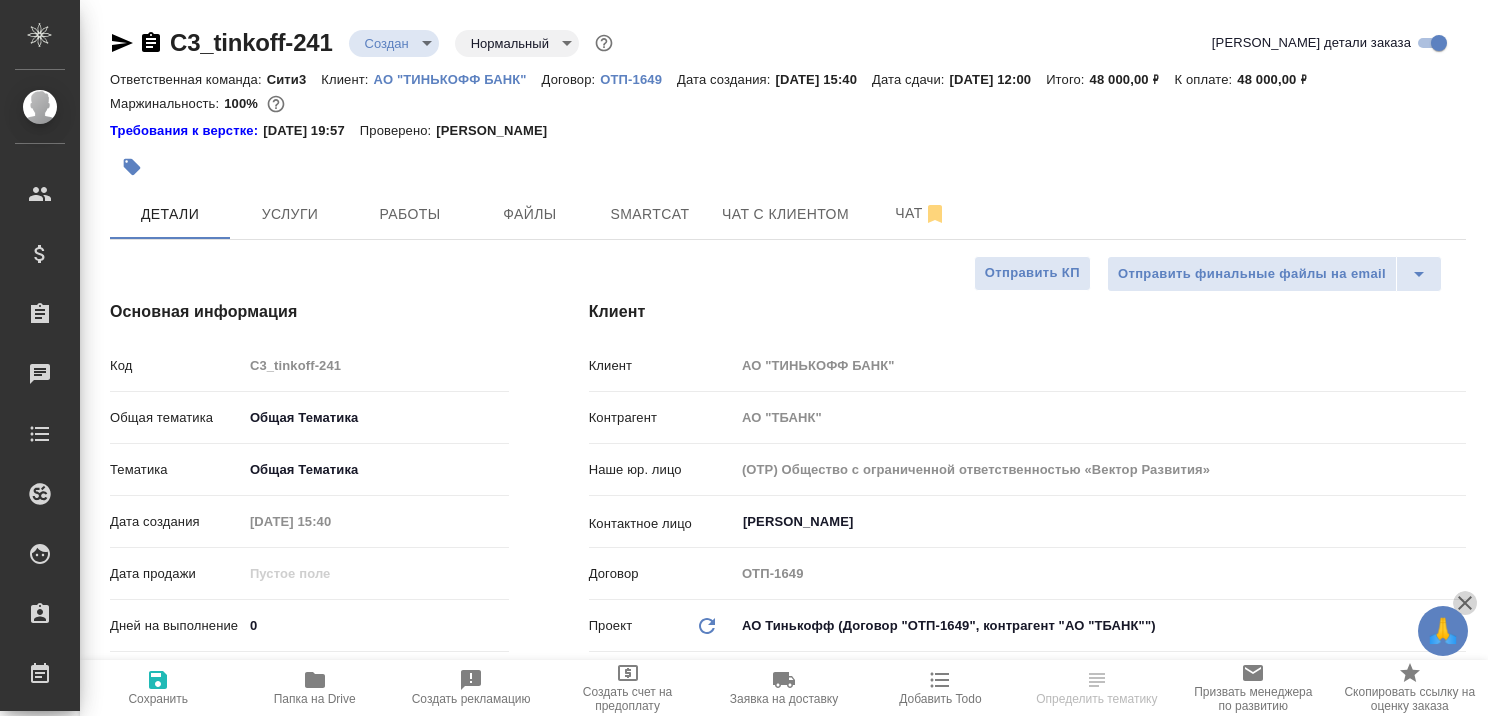 click 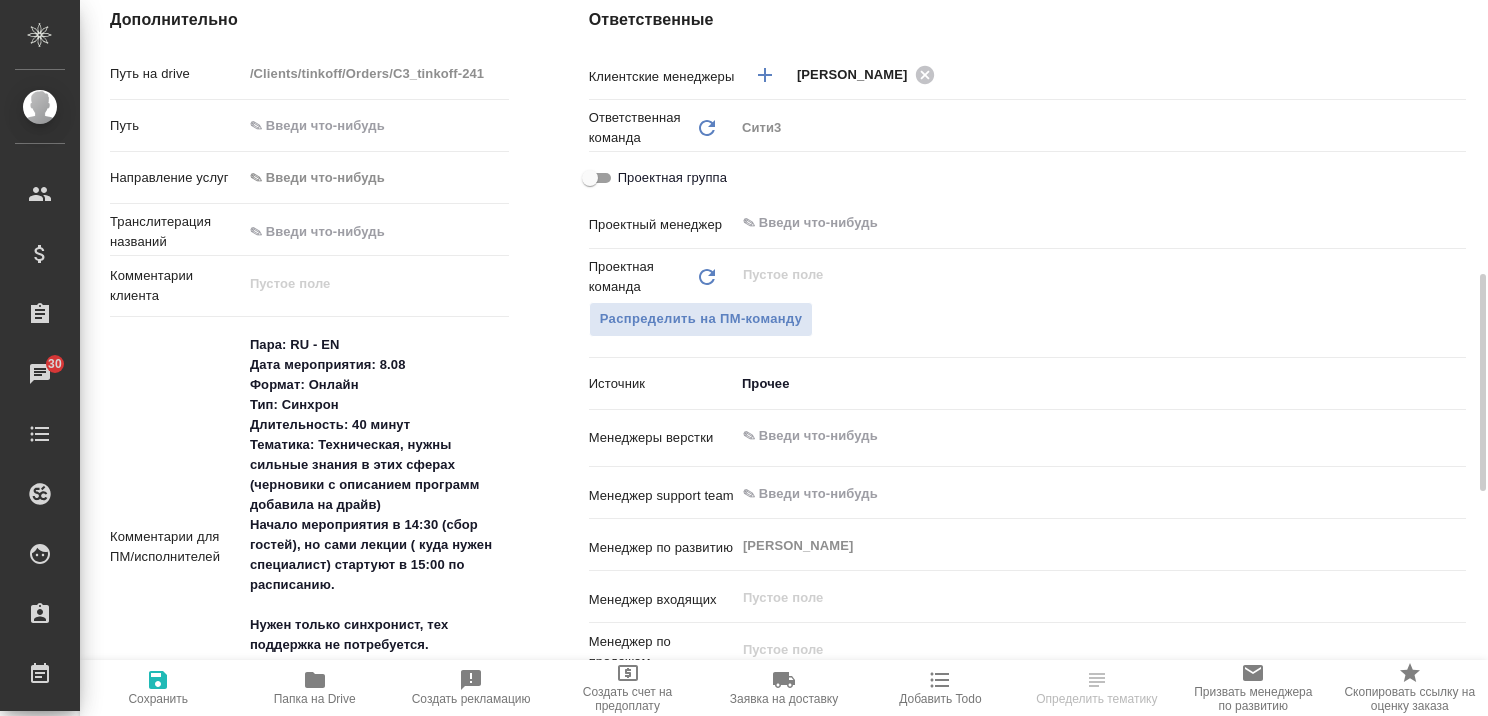 scroll, scrollTop: 1000, scrollLeft: 0, axis: vertical 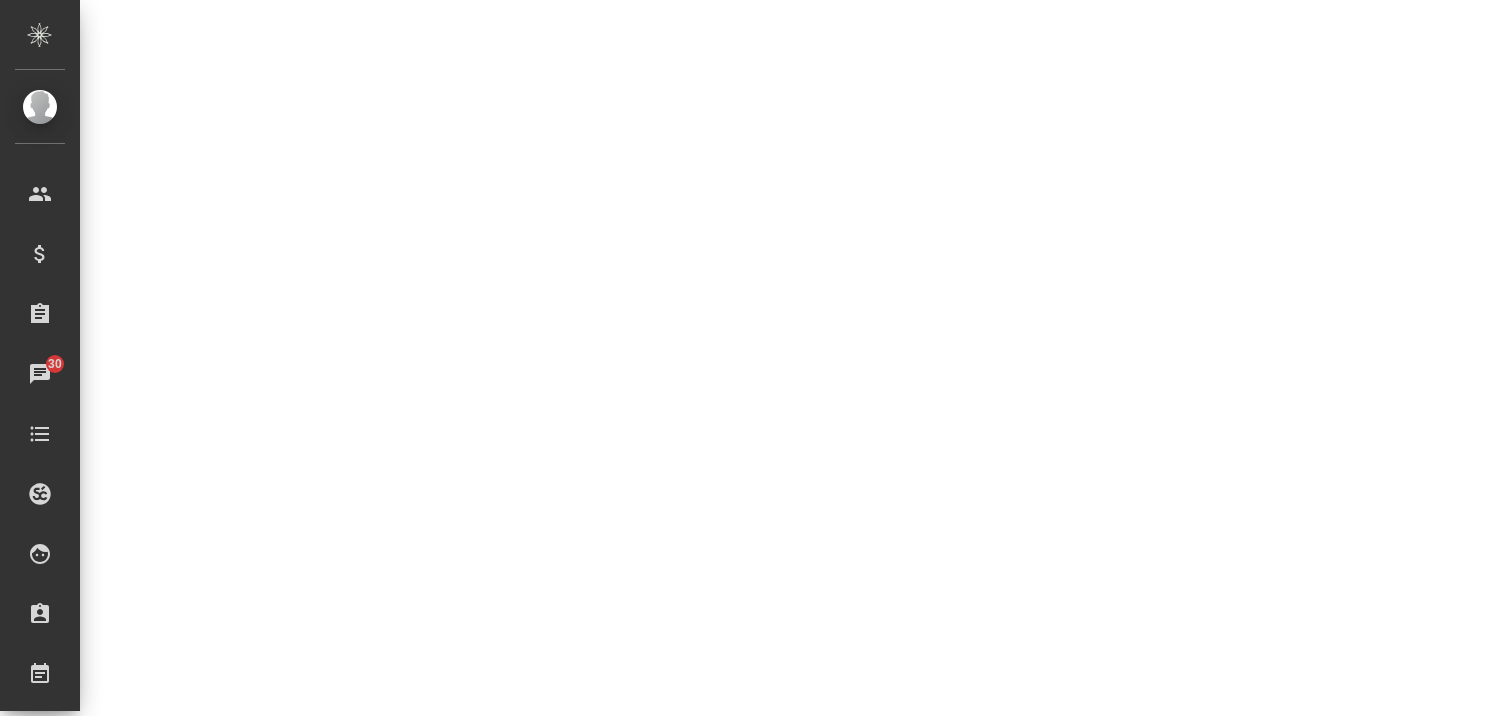 select on "RU" 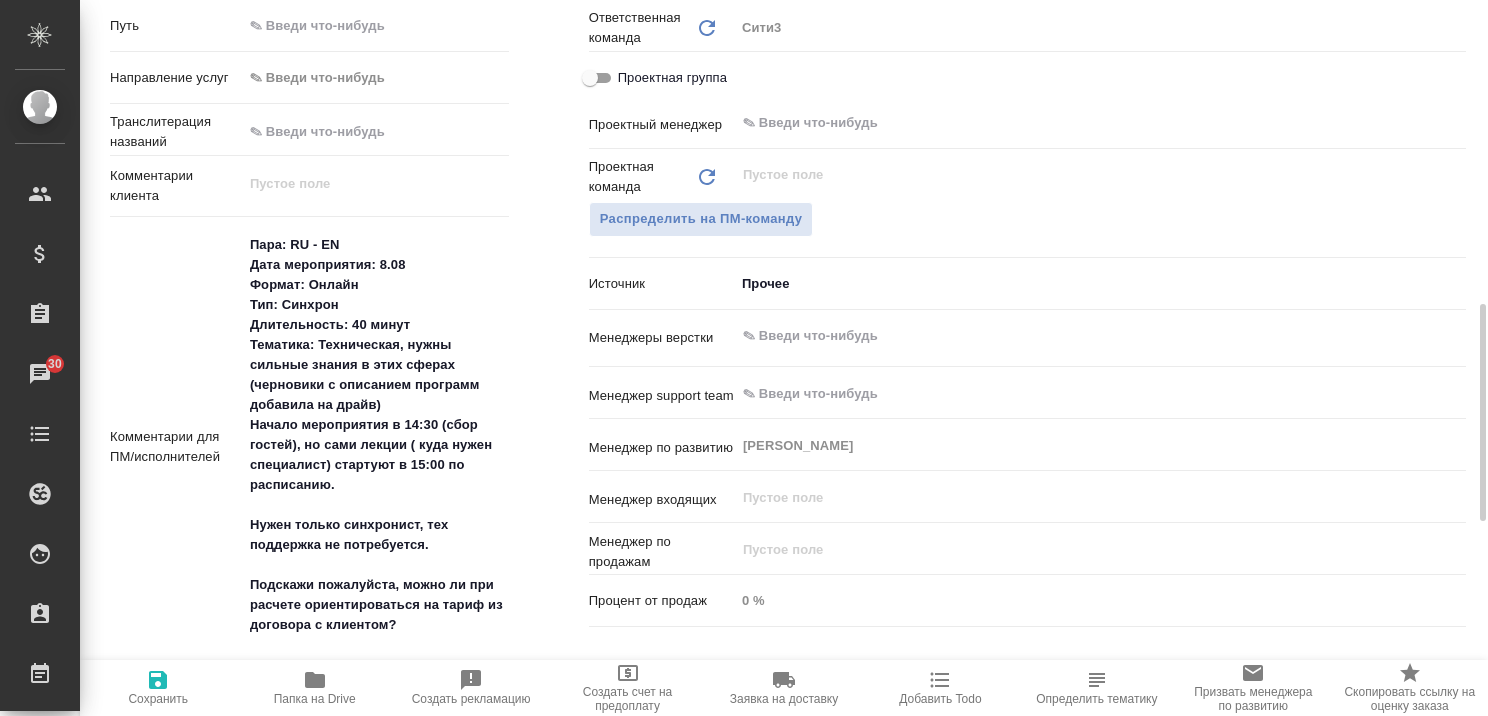 type on "x" 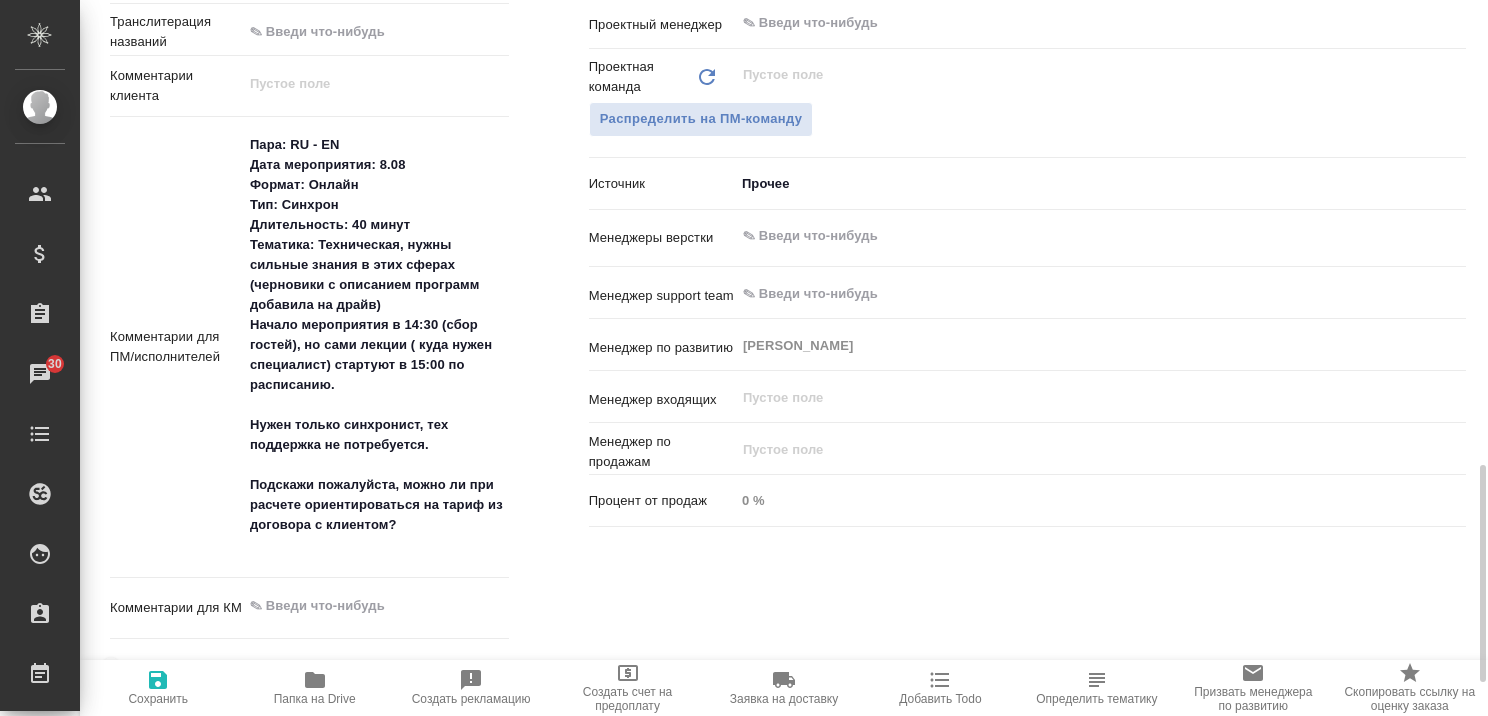 scroll, scrollTop: 1400, scrollLeft: 0, axis: vertical 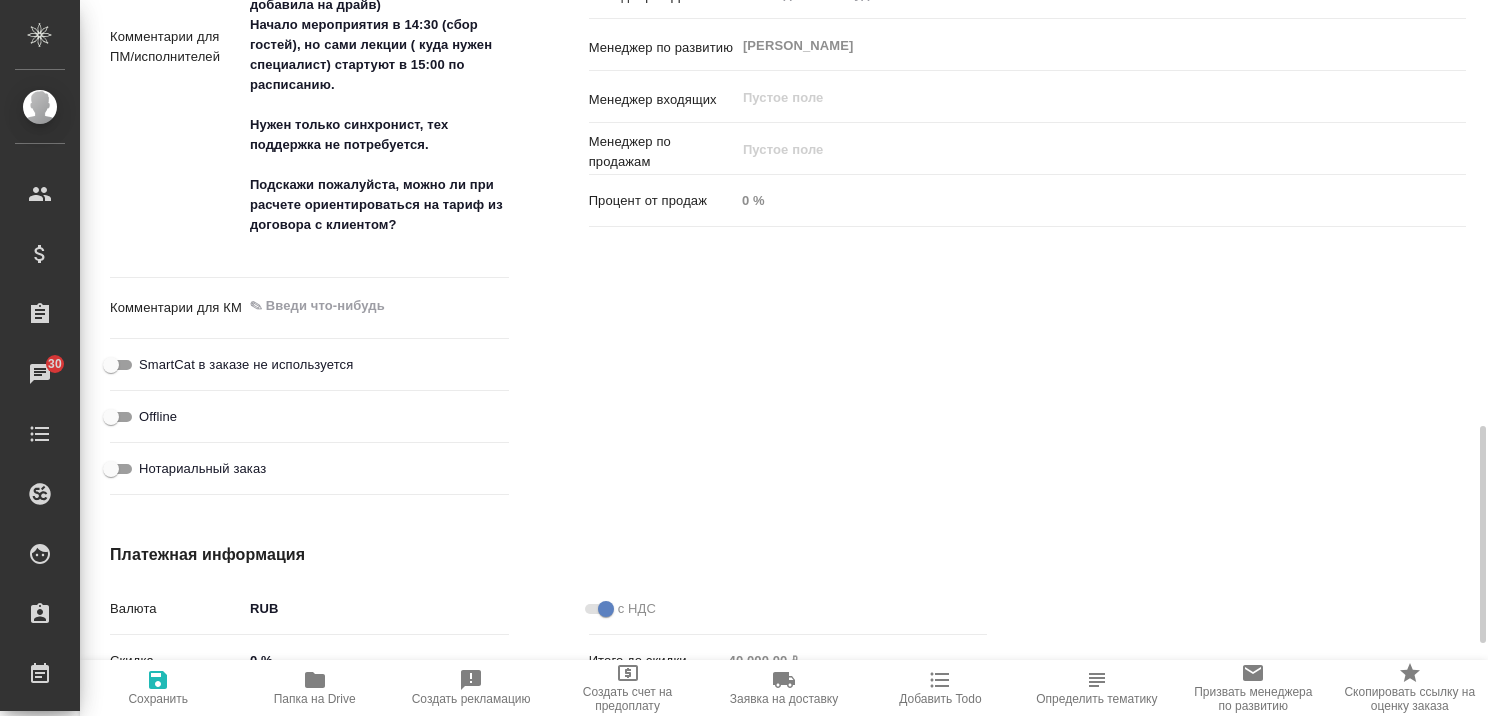type on "x" 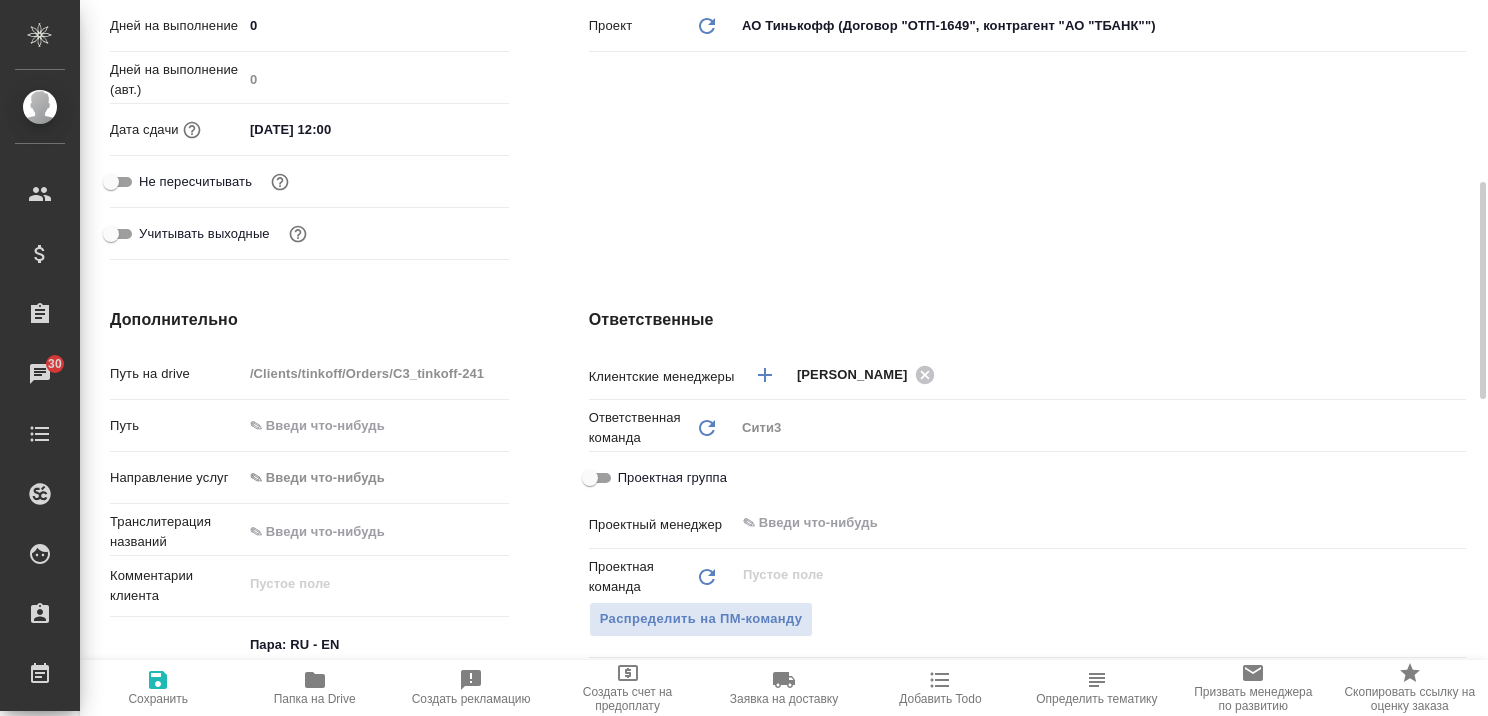 scroll, scrollTop: 0, scrollLeft: 0, axis: both 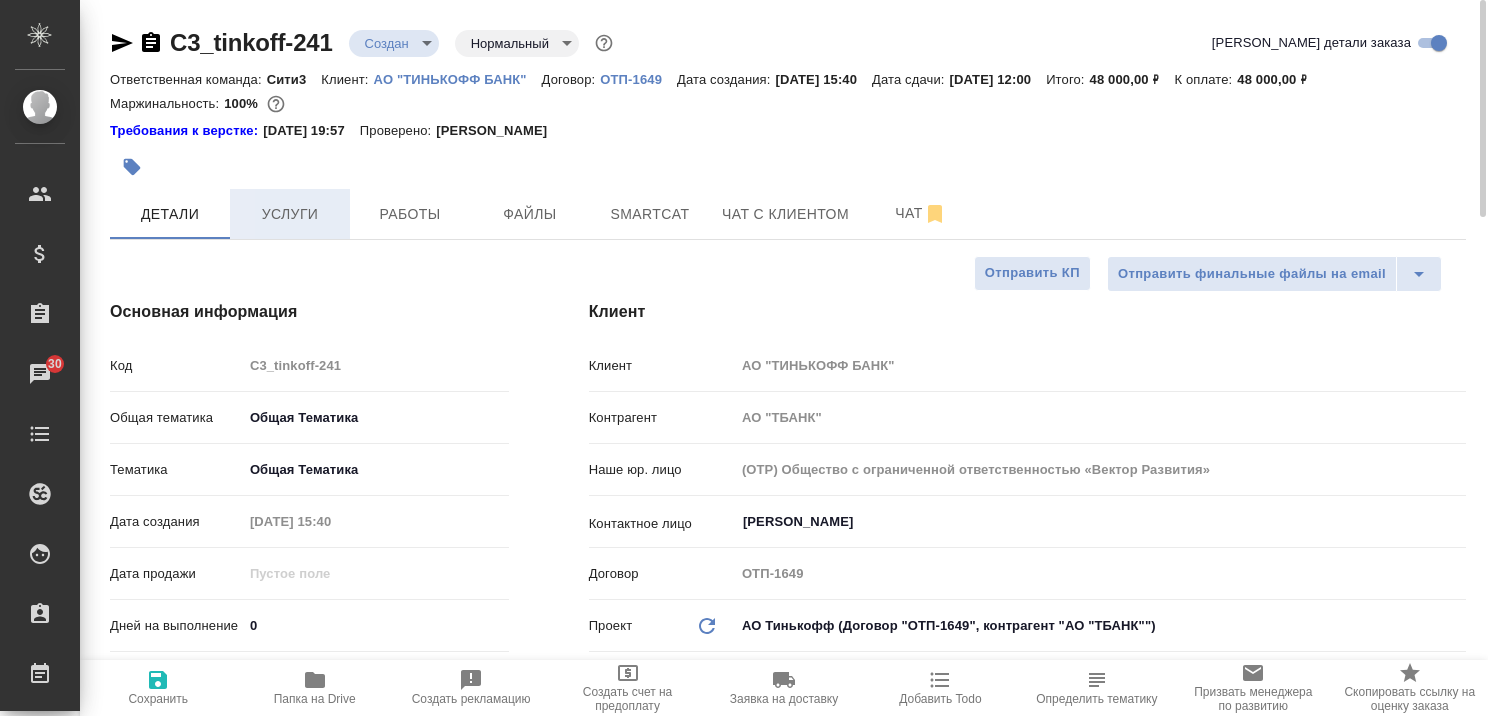 click on "Услуги" at bounding box center [290, 214] 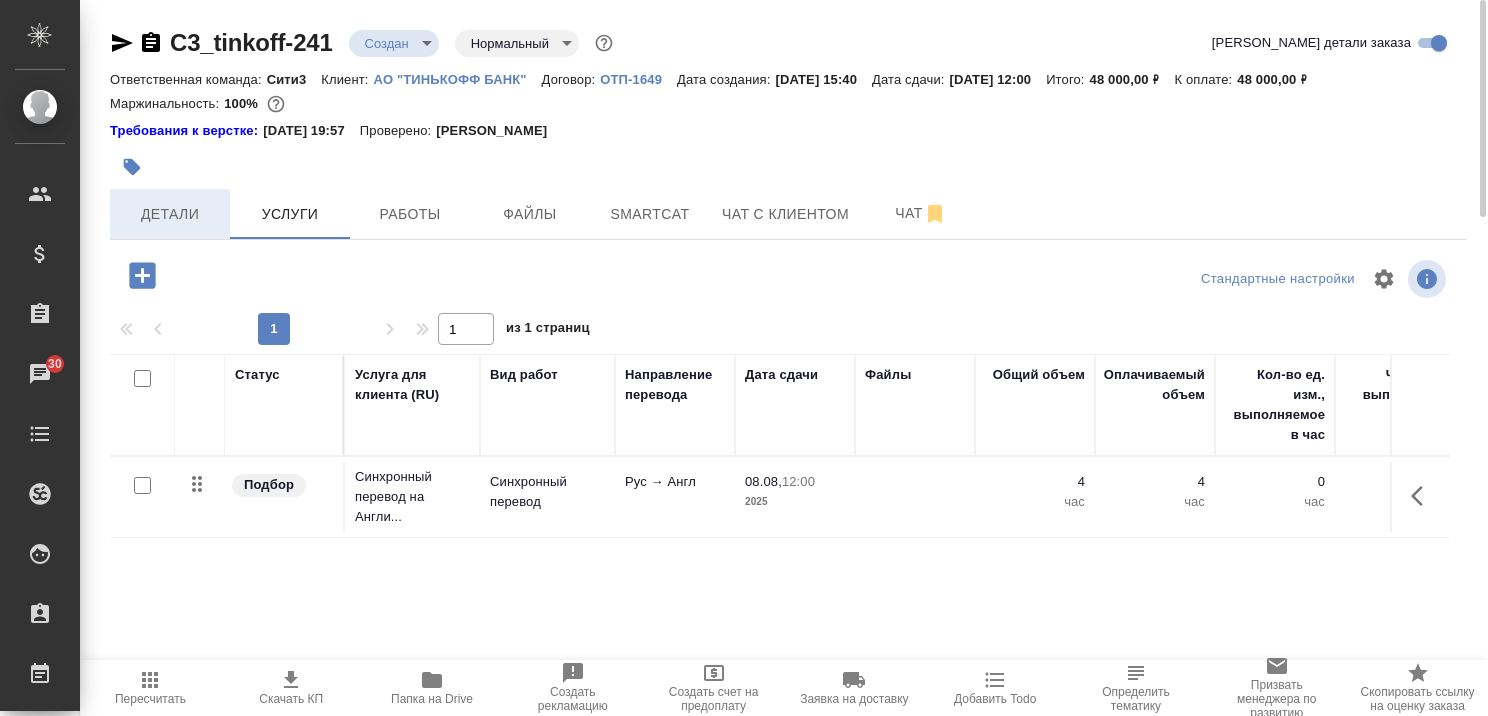 click on "Детали" at bounding box center (170, 214) 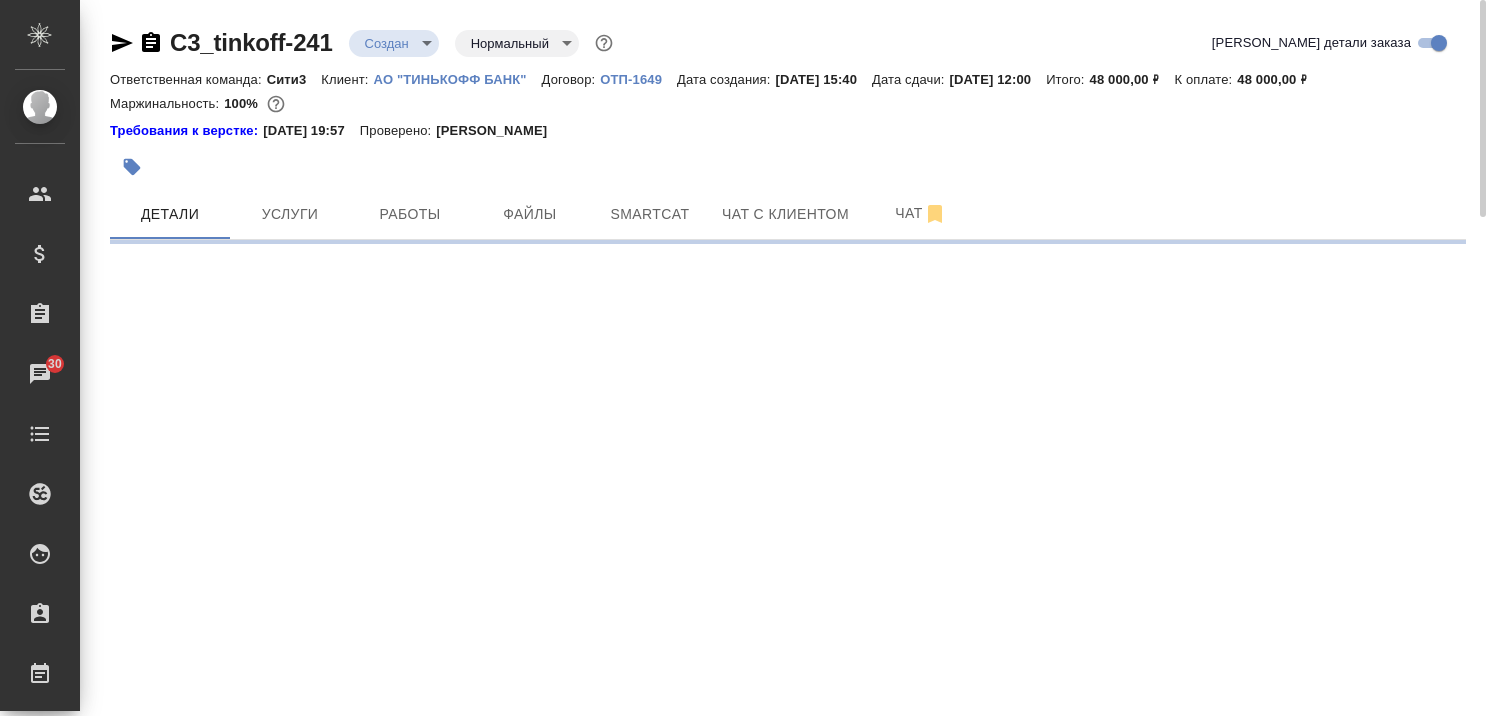 select on "RU" 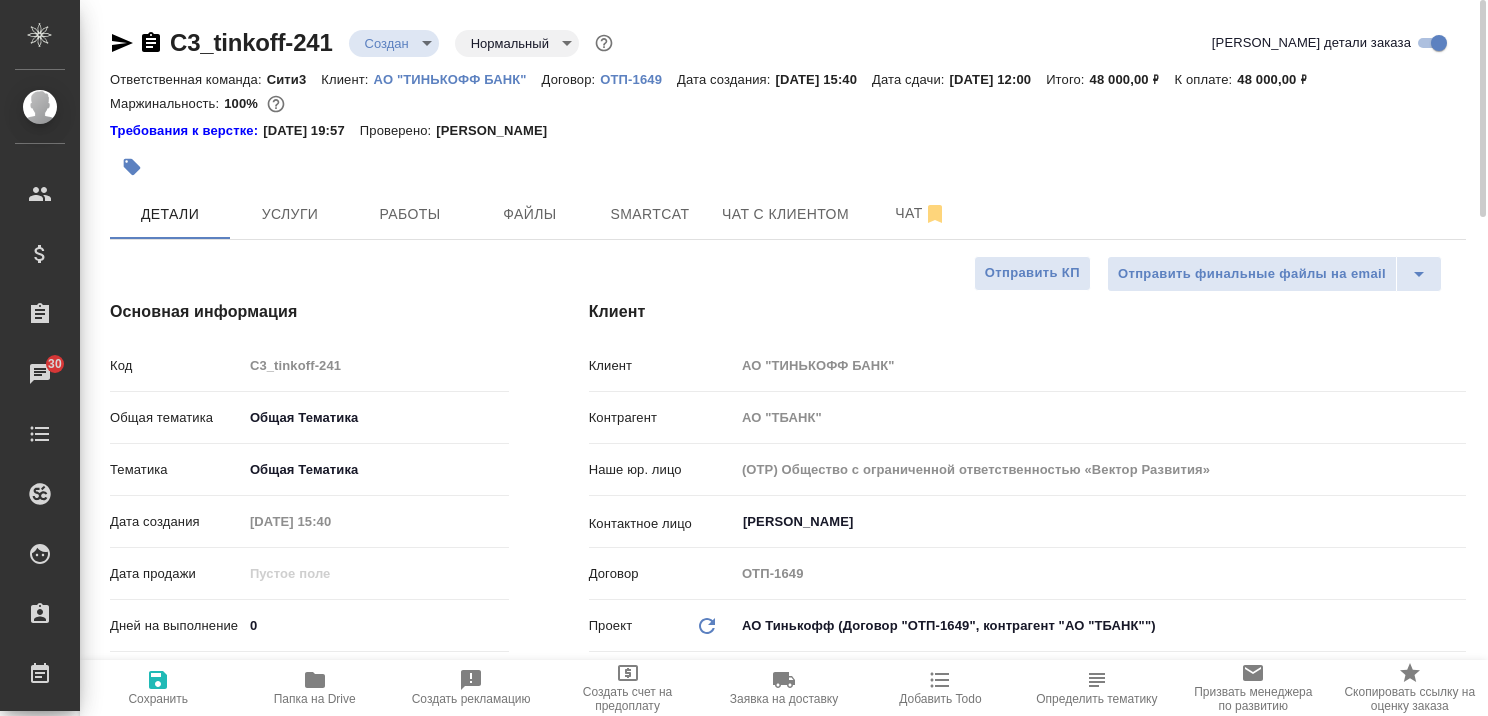 type on "x" 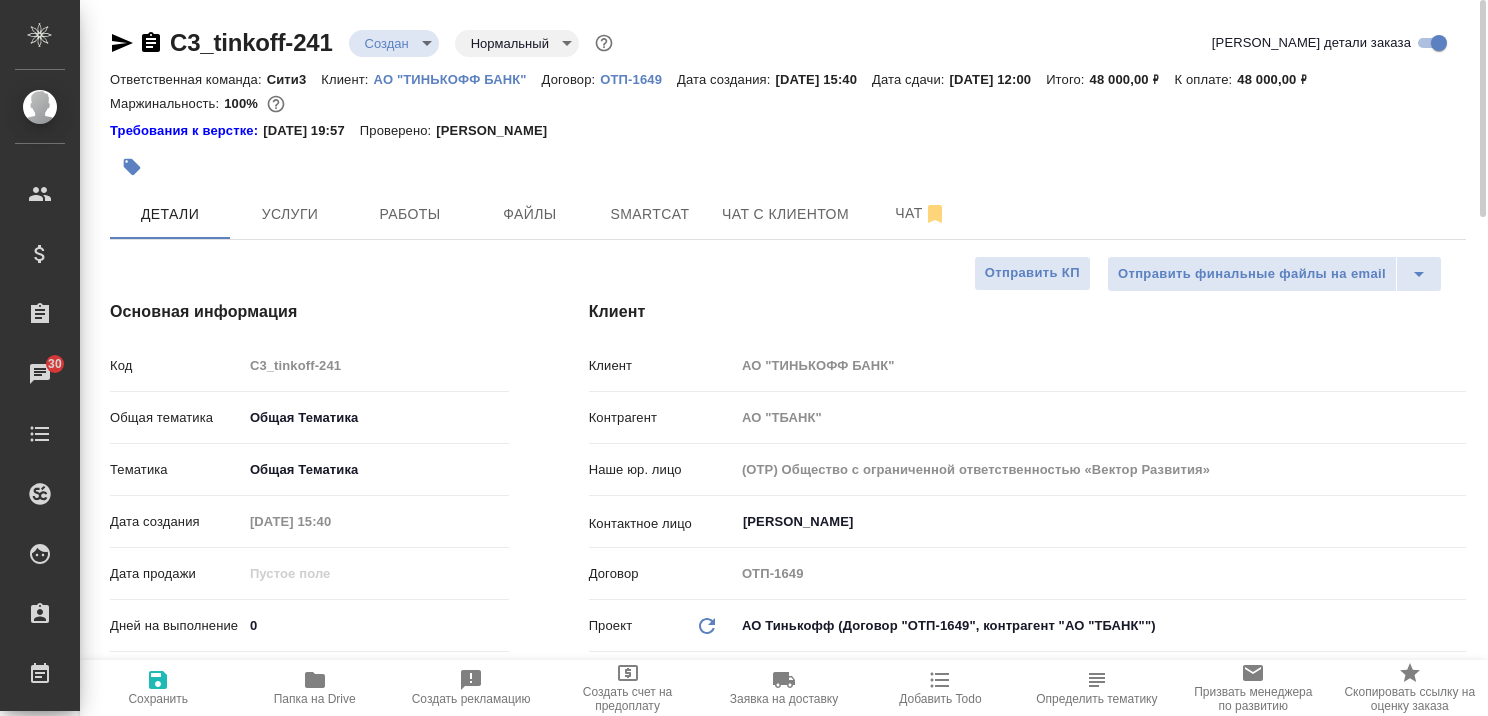 type on "x" 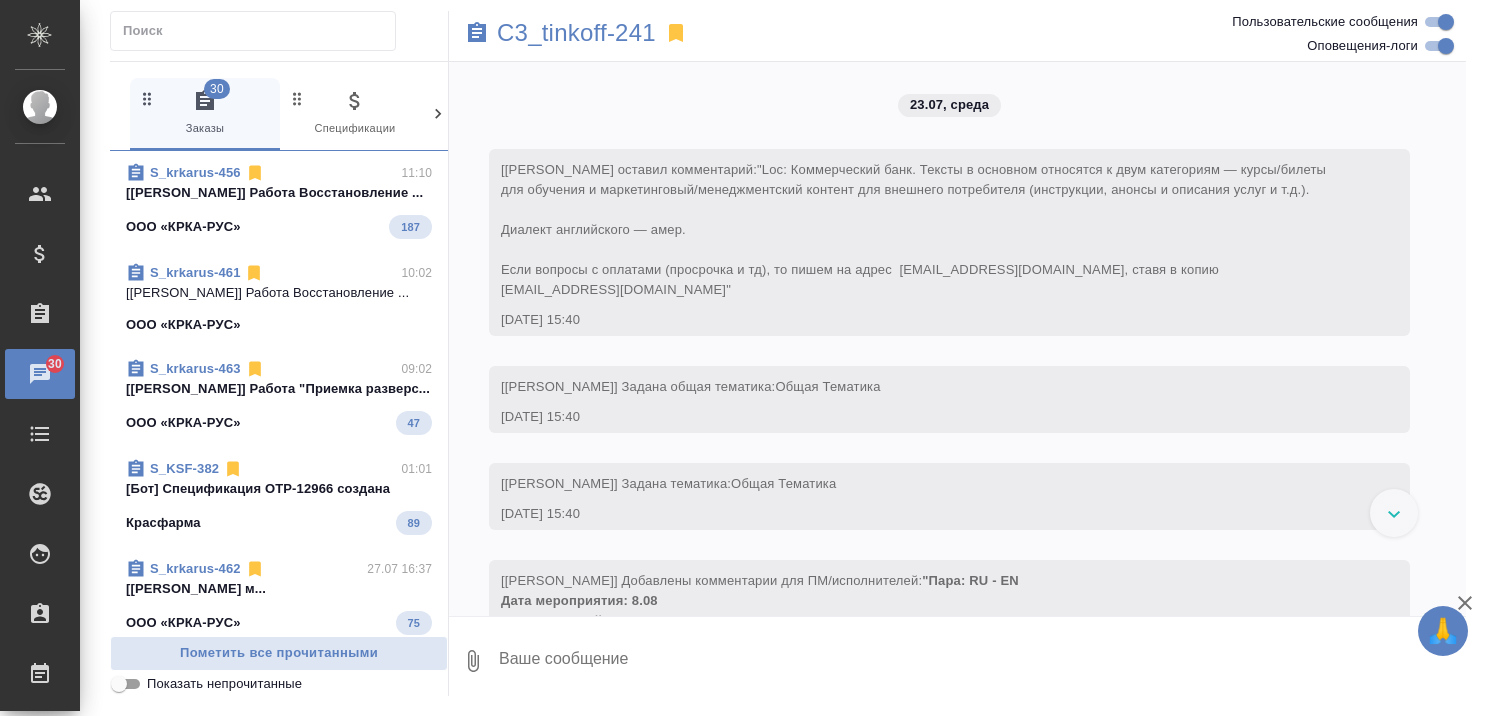 scroll, scrollTop: 0, scrollLeft: 0, axis: both 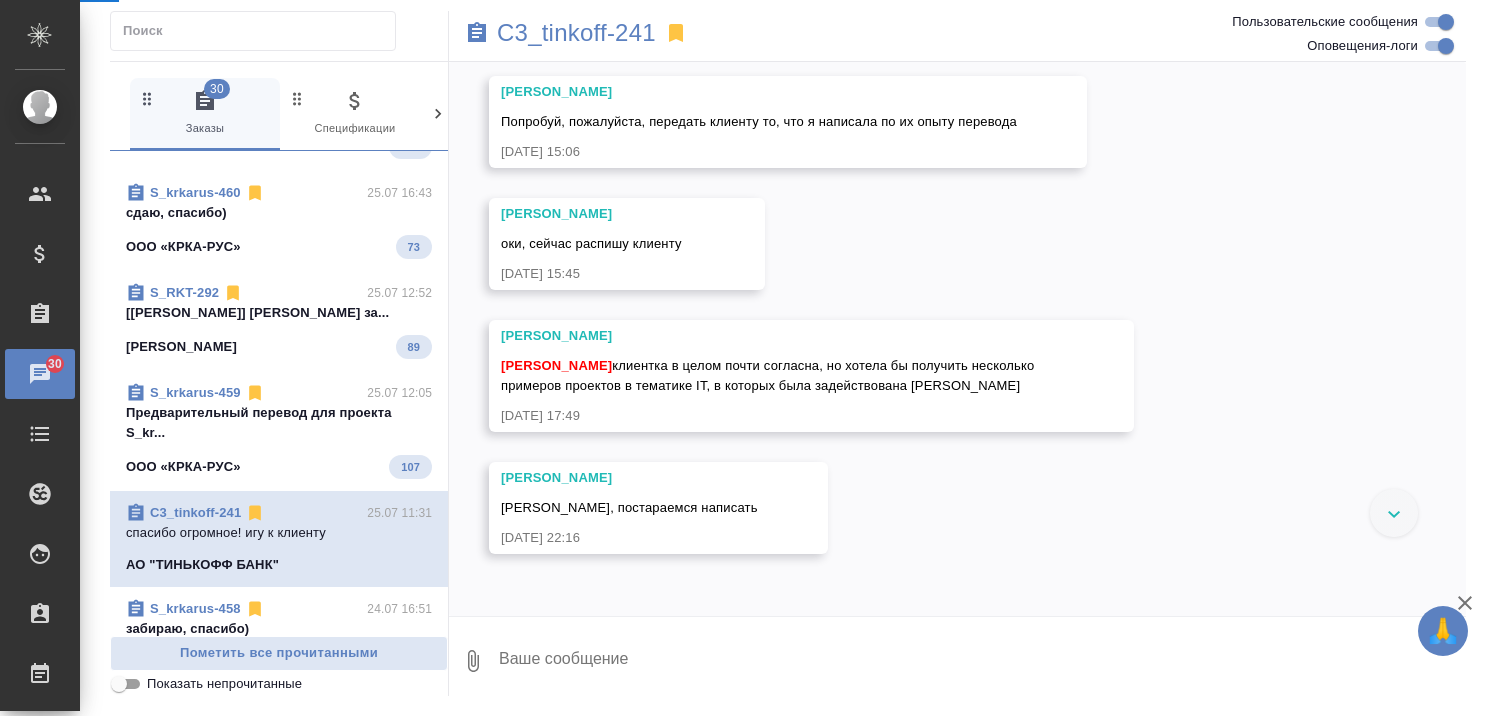 select on "RU" 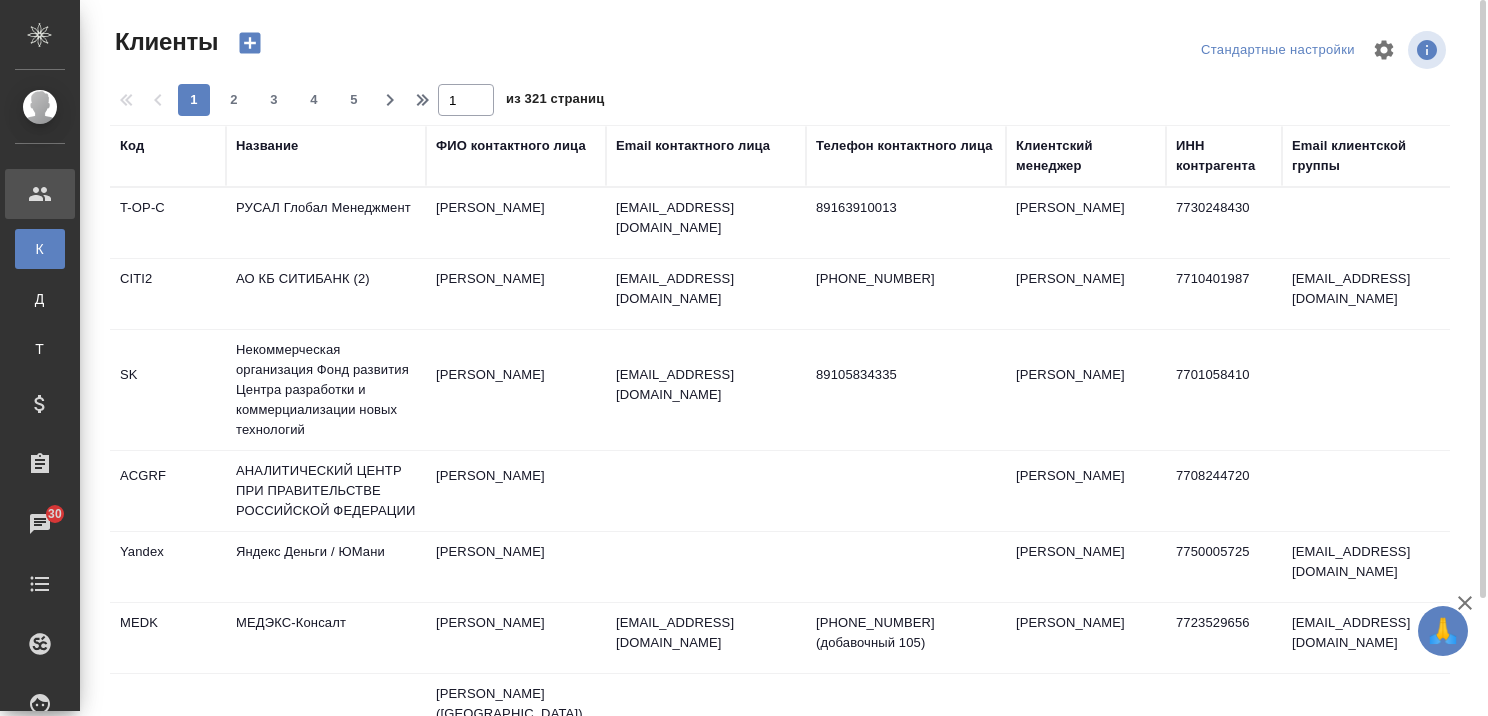 click on "ФИО контактного лица" at bounding box center [511, 146] 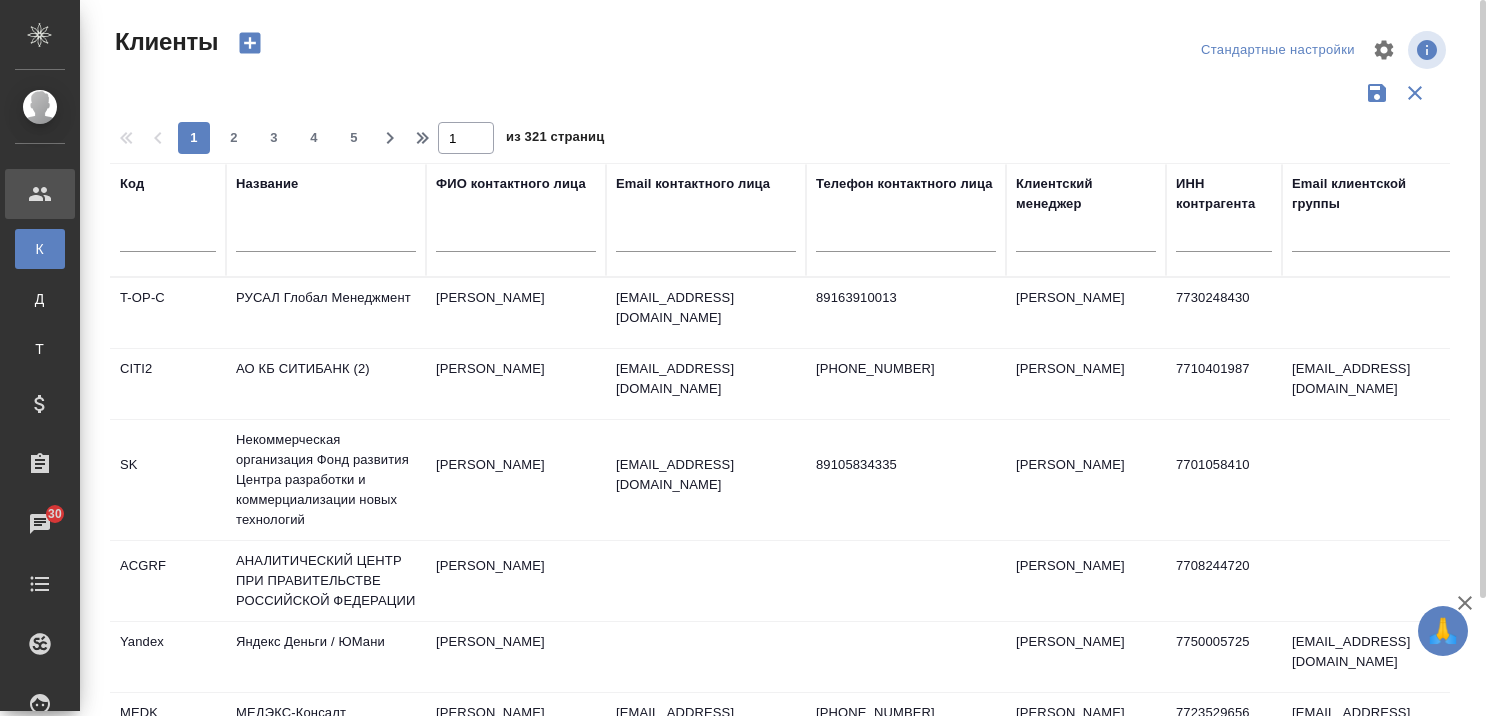 click at bounding box center (516, 239) 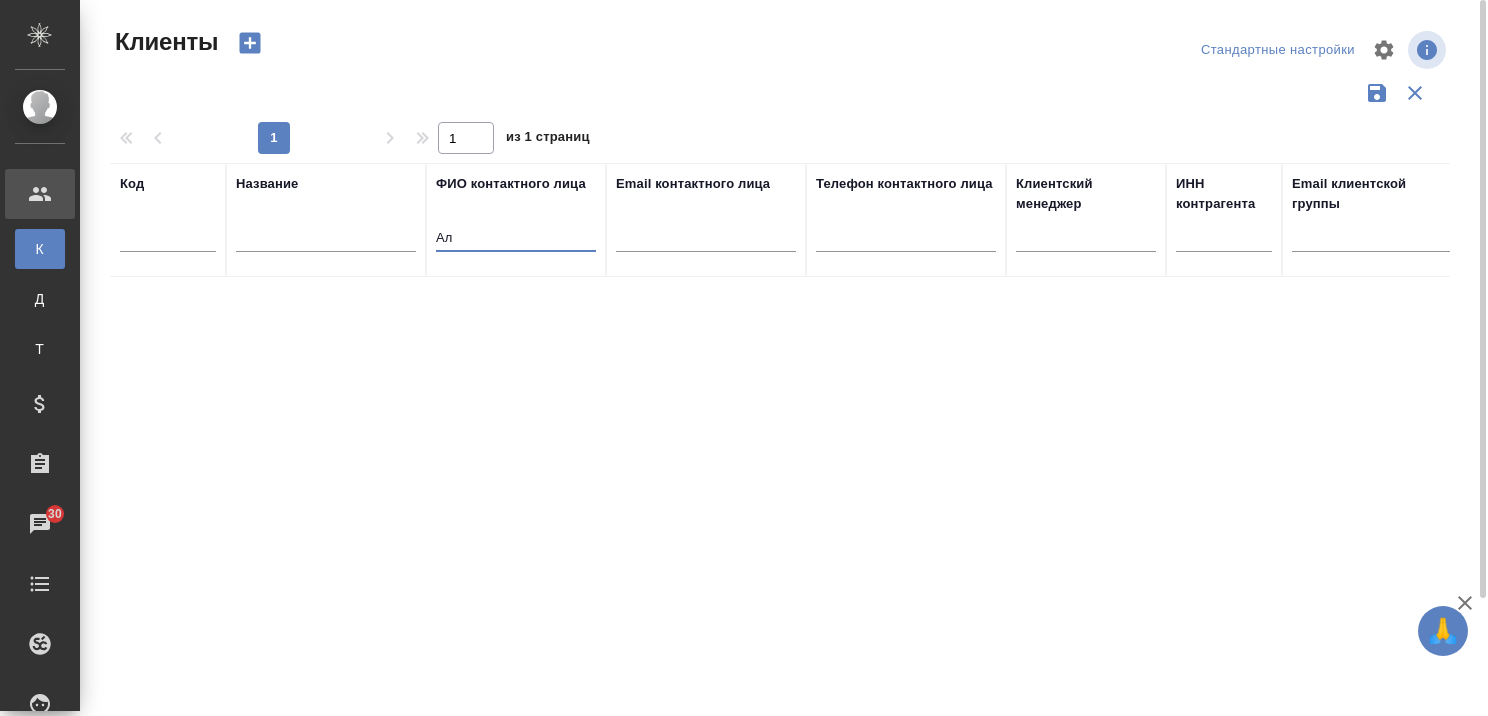 type on "А" 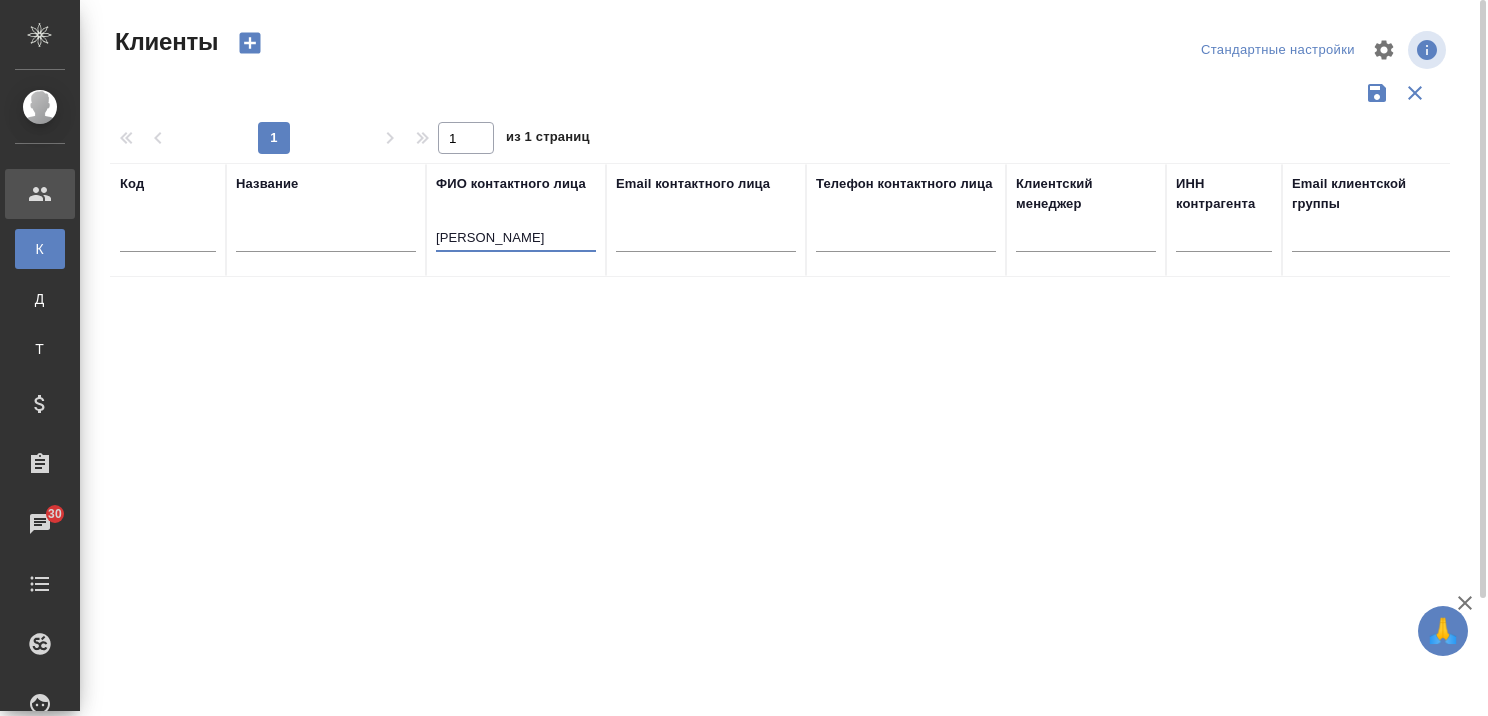 type 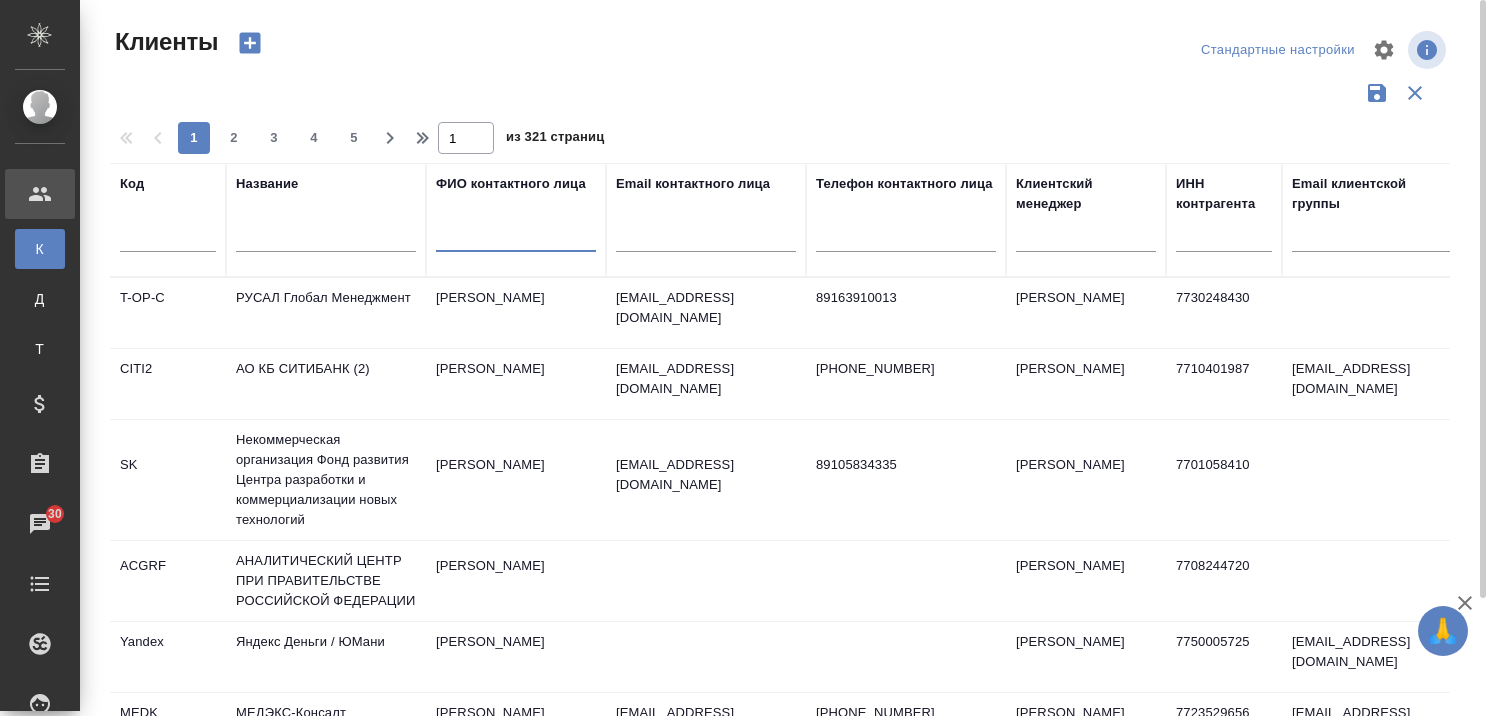 click at bounding box center (706, 239) 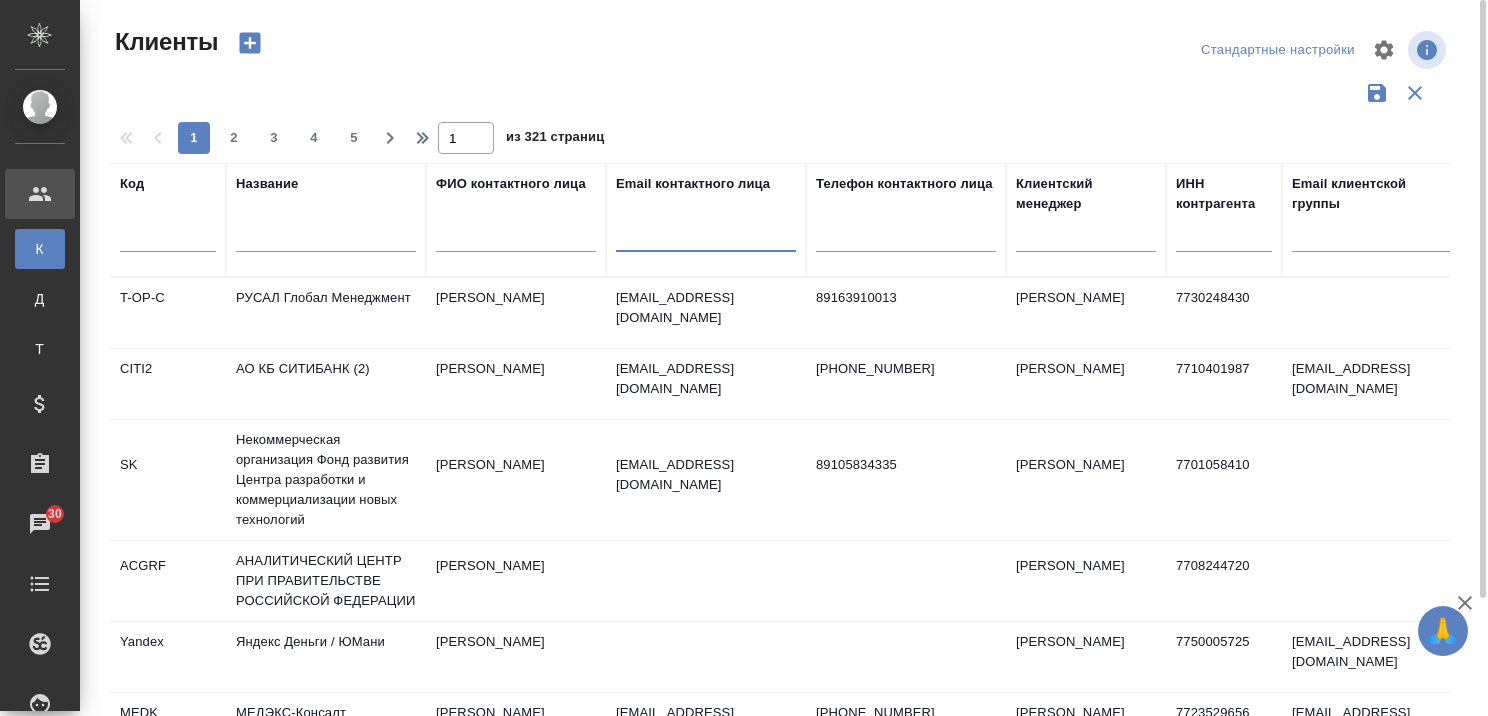 paste on "zajceva.a@mmcc.kz" 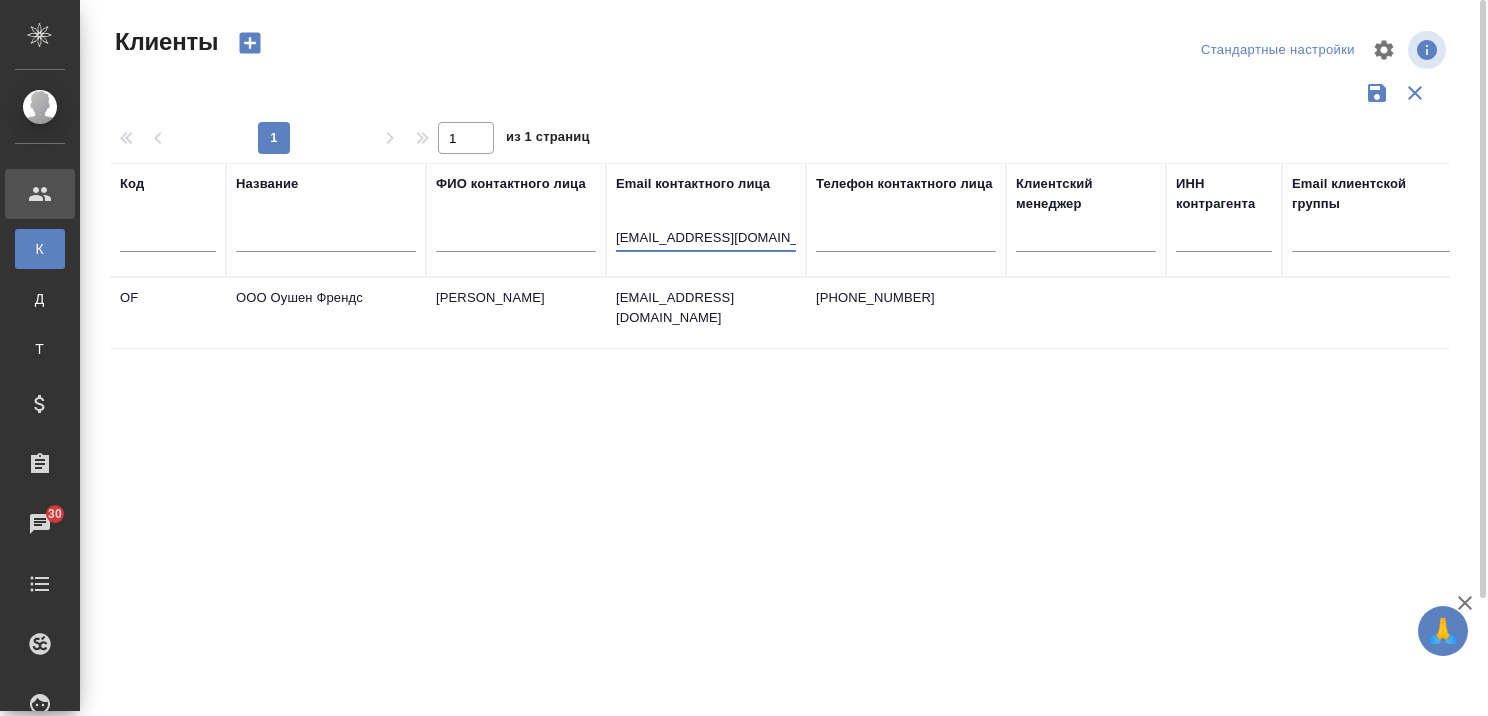 type on "zajceva.a@mmcc.kz" 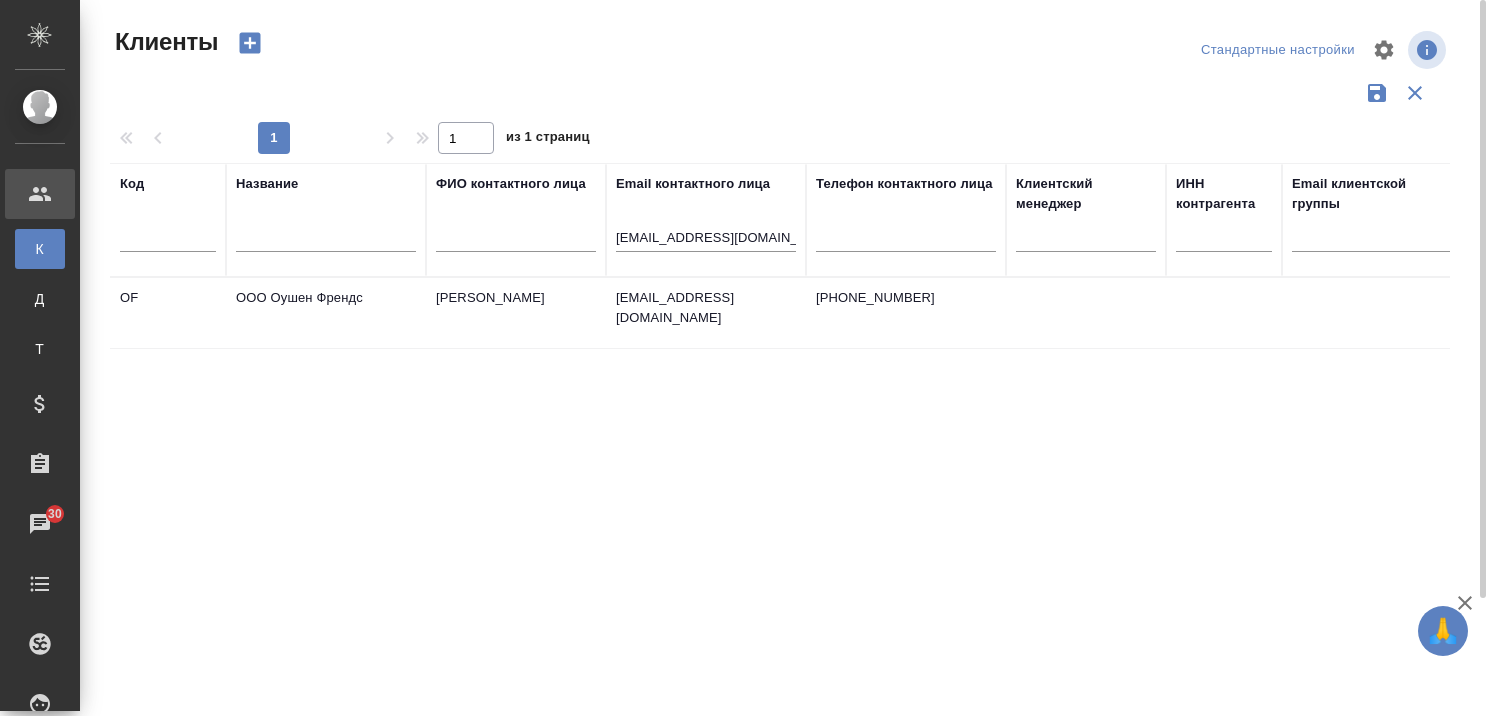 click on "ООО Оушен Френдс" at bounding box center [326, 313] 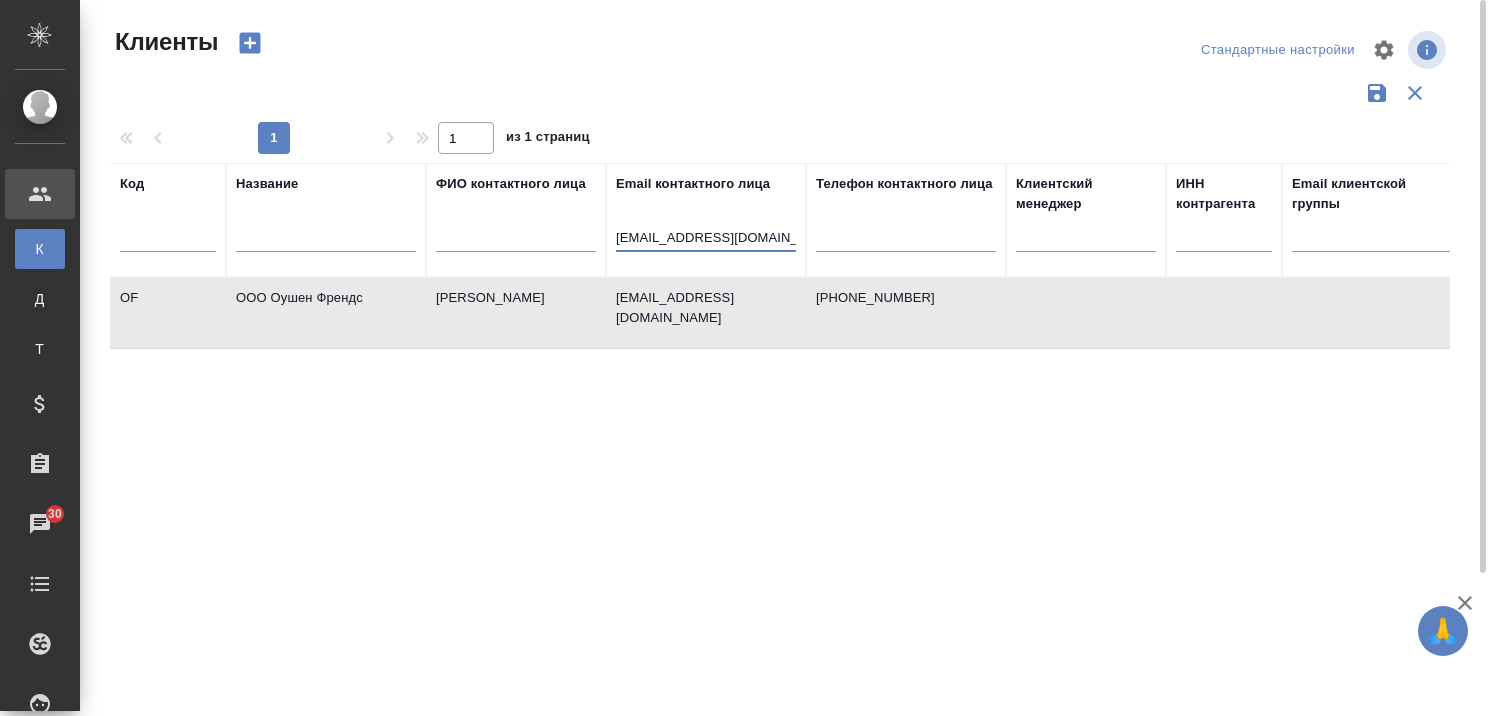 drag, startPoint x: 708, startPoint y: 246, endPoint x: 424, endPoint y: 260, distance: 284.34485 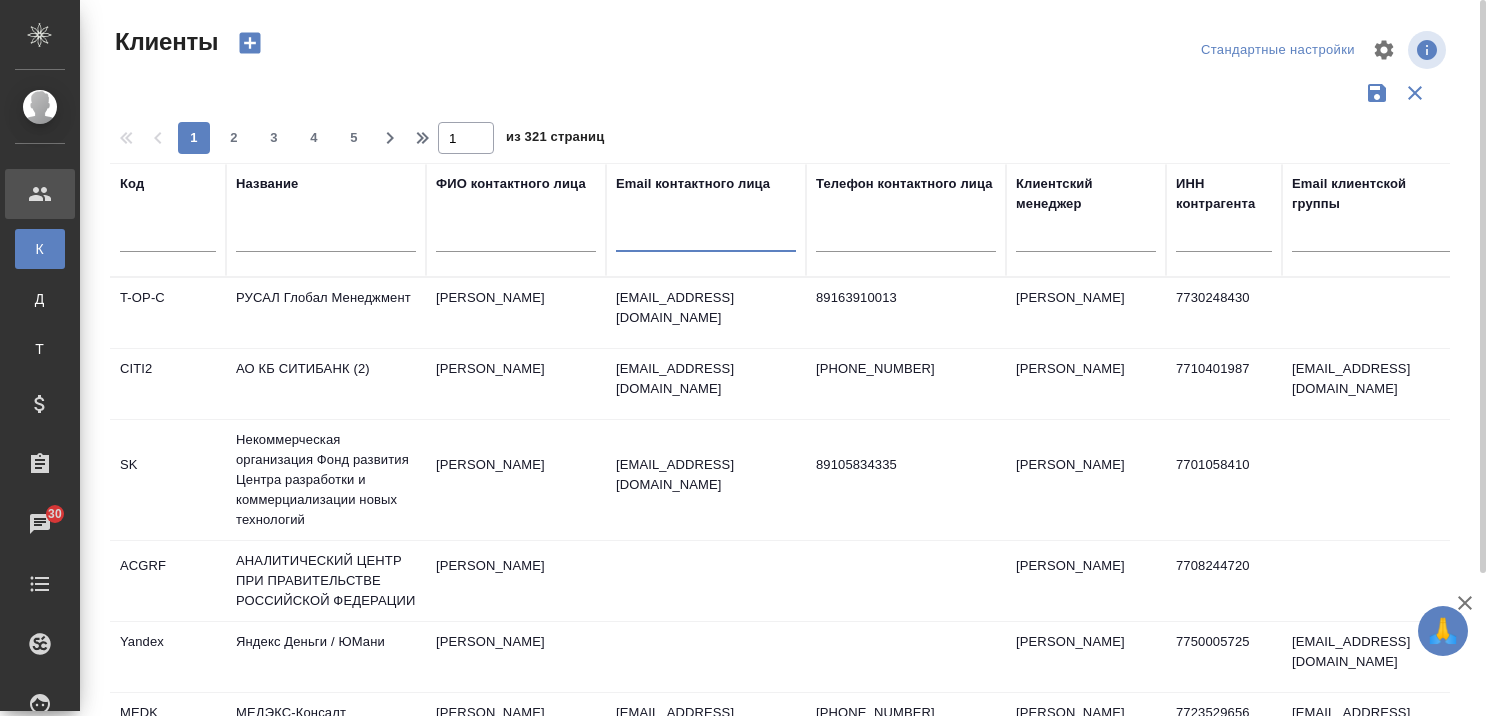 type 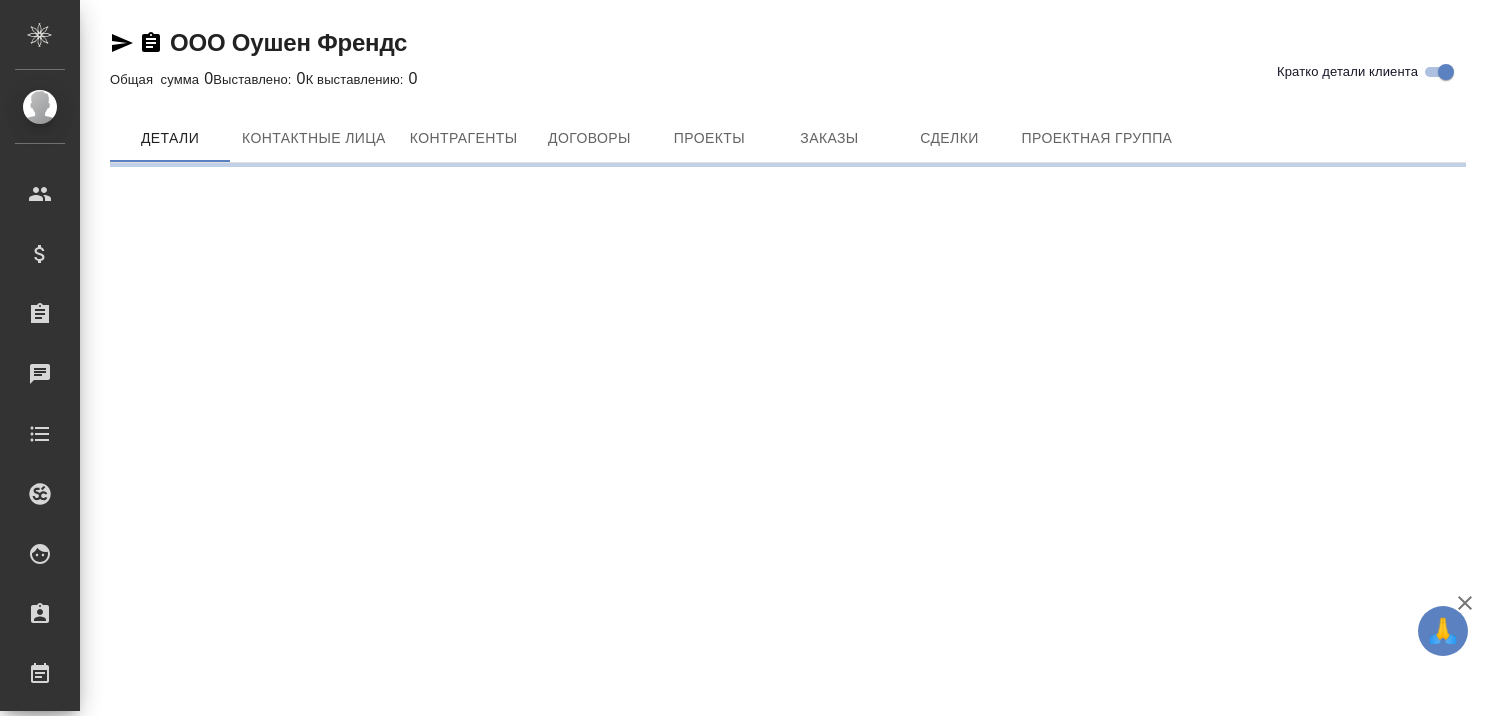 scroll, scrollTop: 0, scrollLeft: 0, axis: both 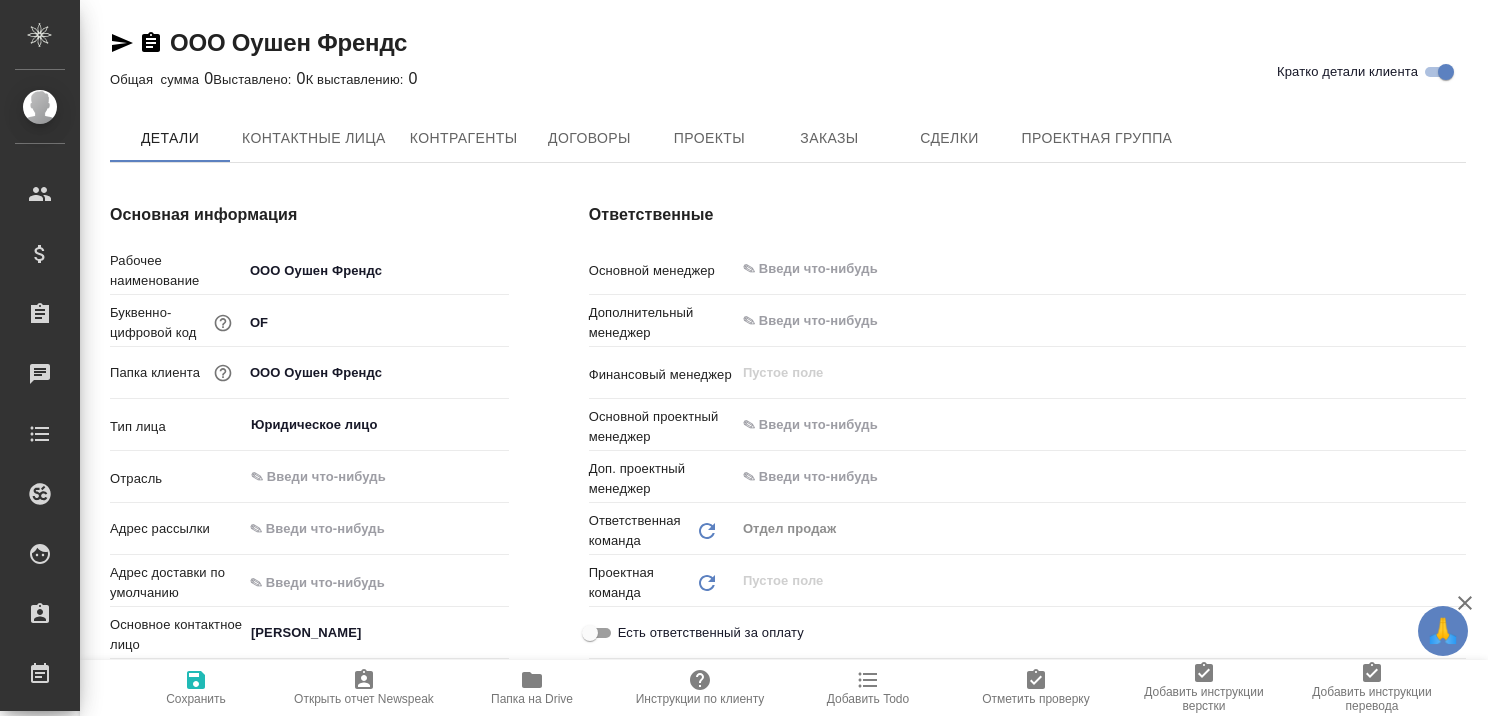 type on "x" 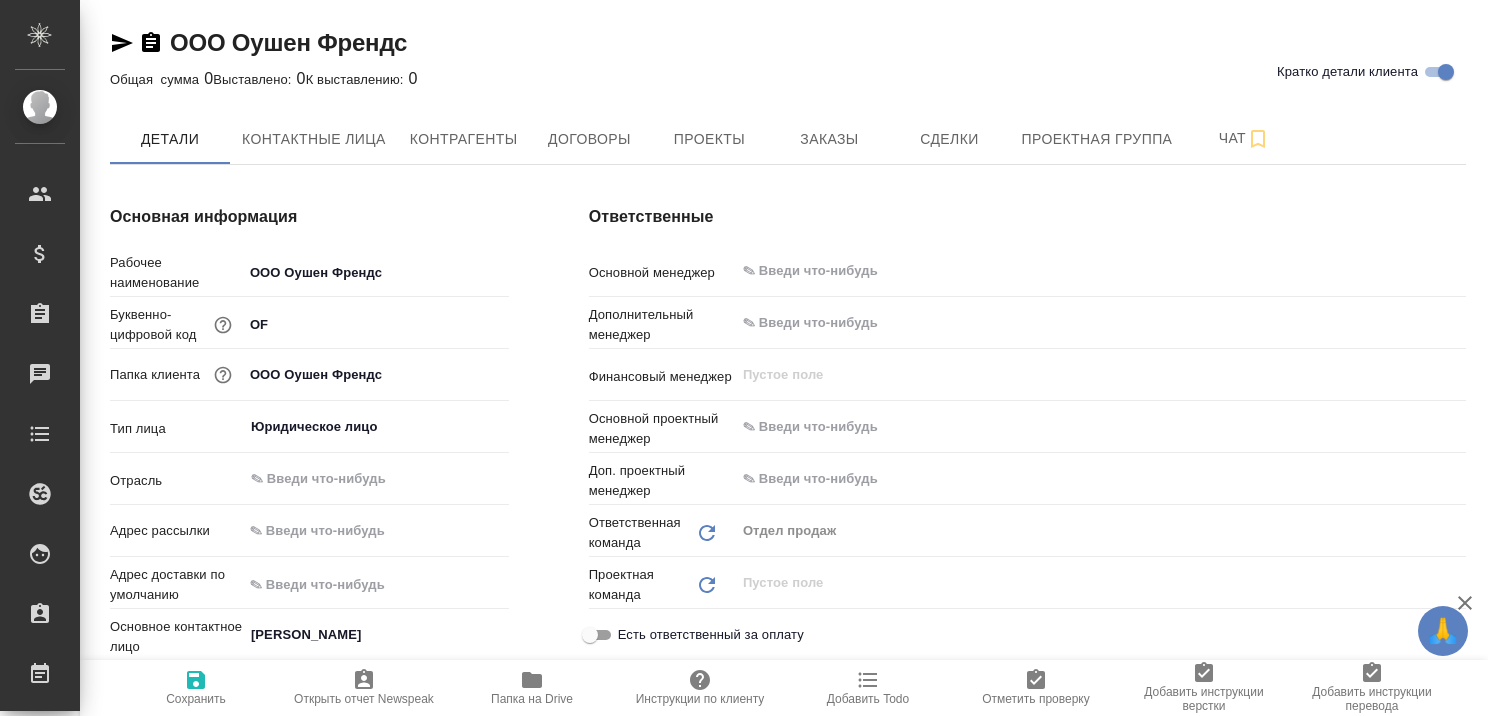 type on "x" 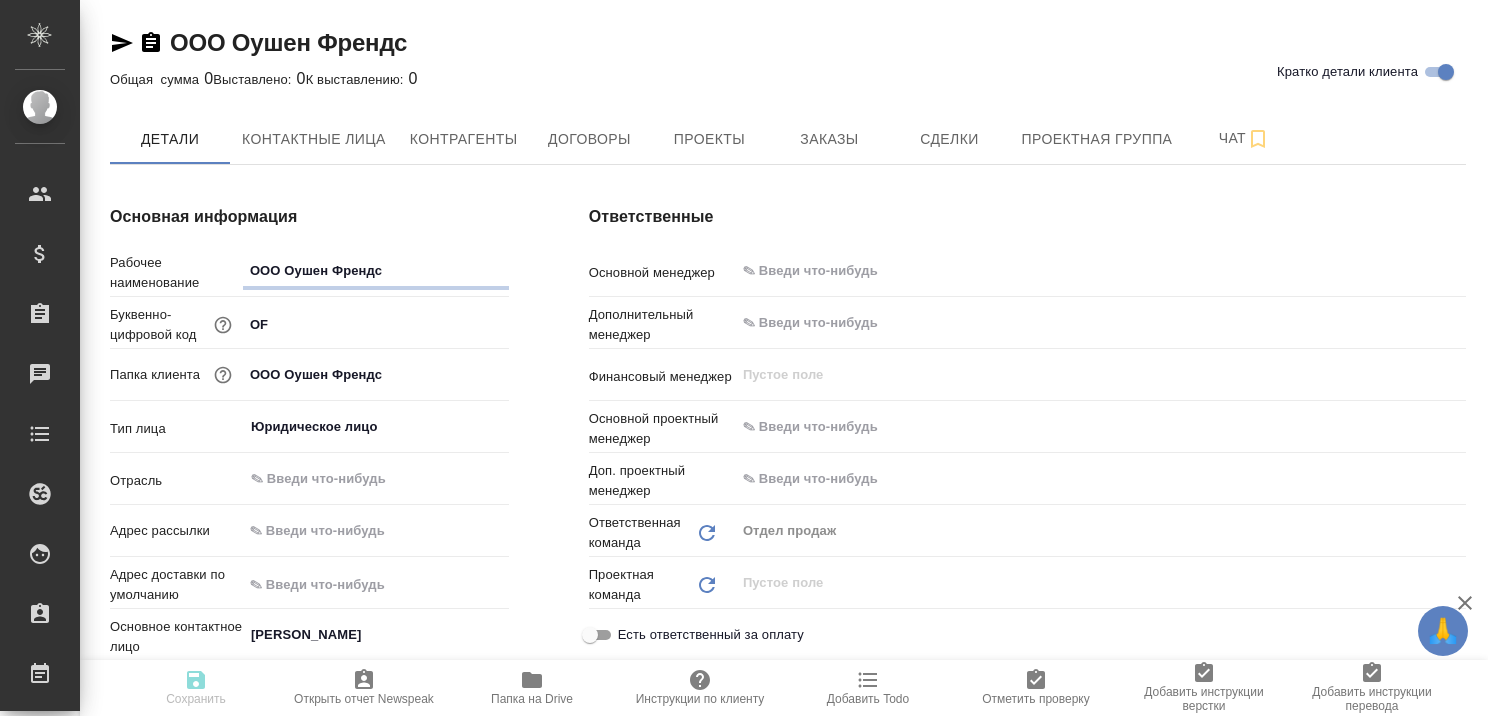type on "x" 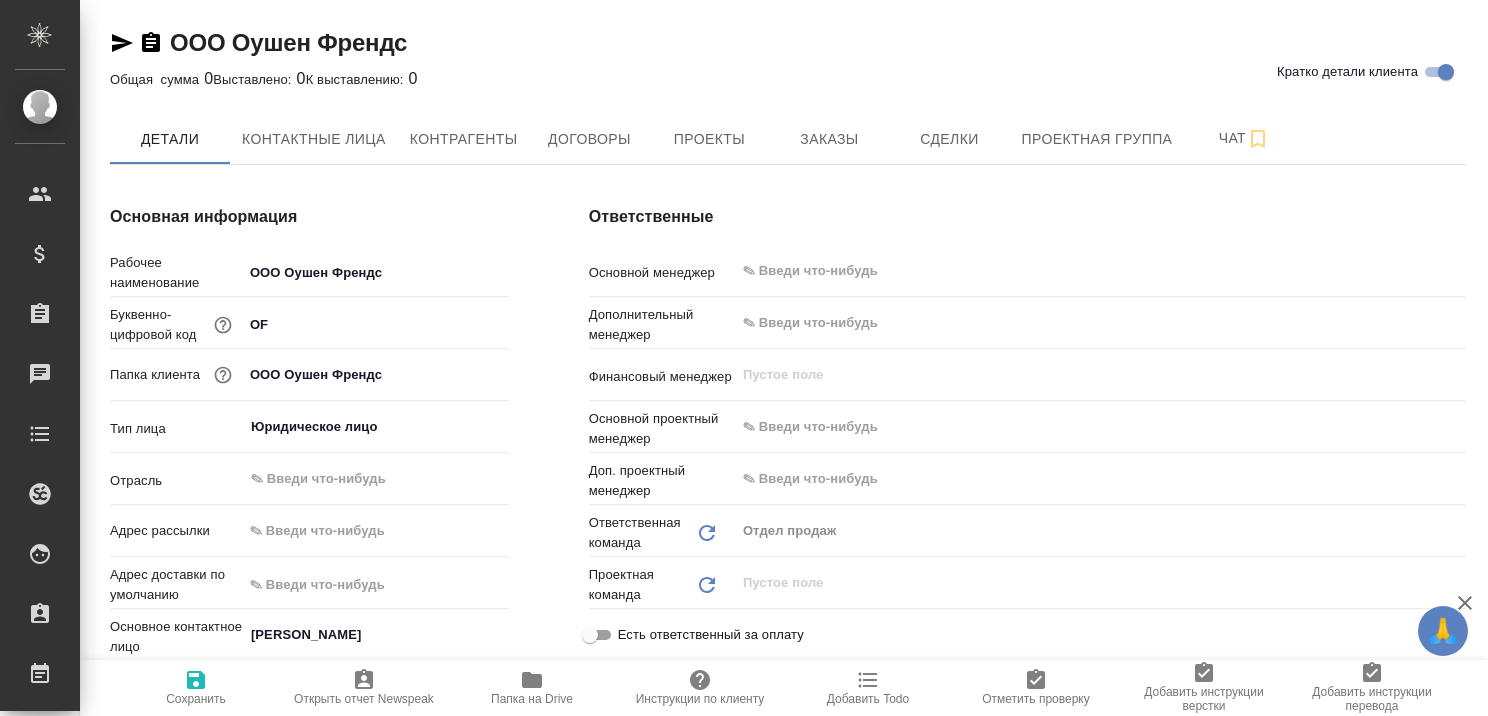 type on "x" 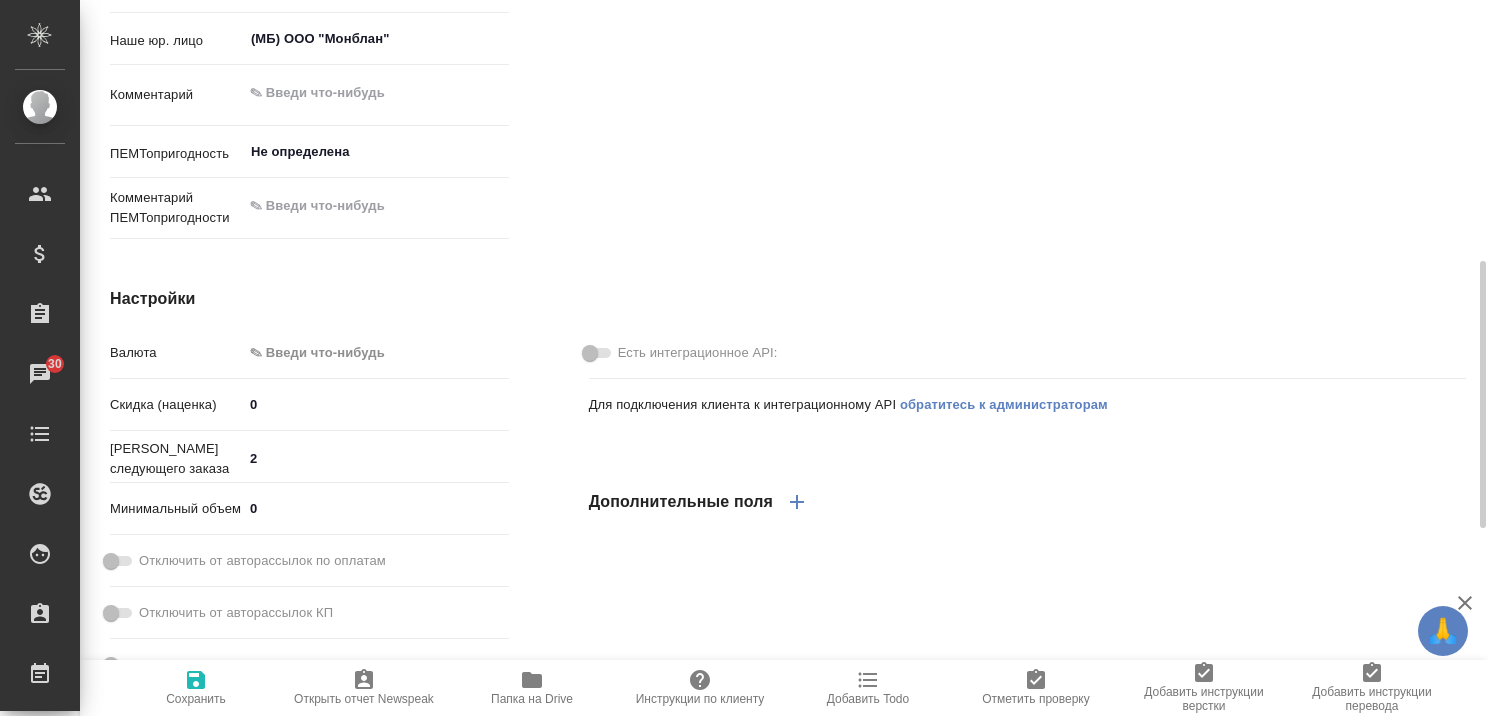scroll, scrollTop: 0, scrollLeft: 0, axis: both 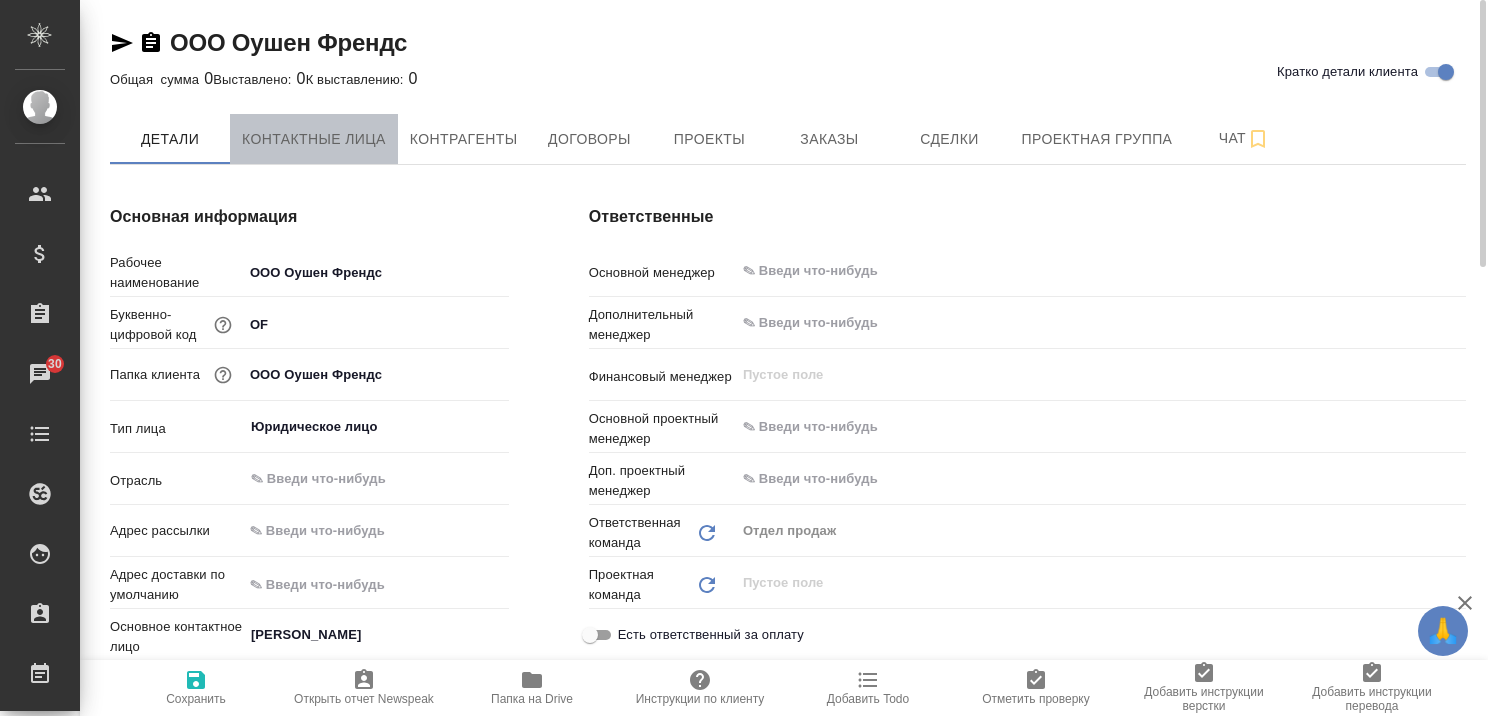 click on "Контактные лица" at bounding box center (314, 139) 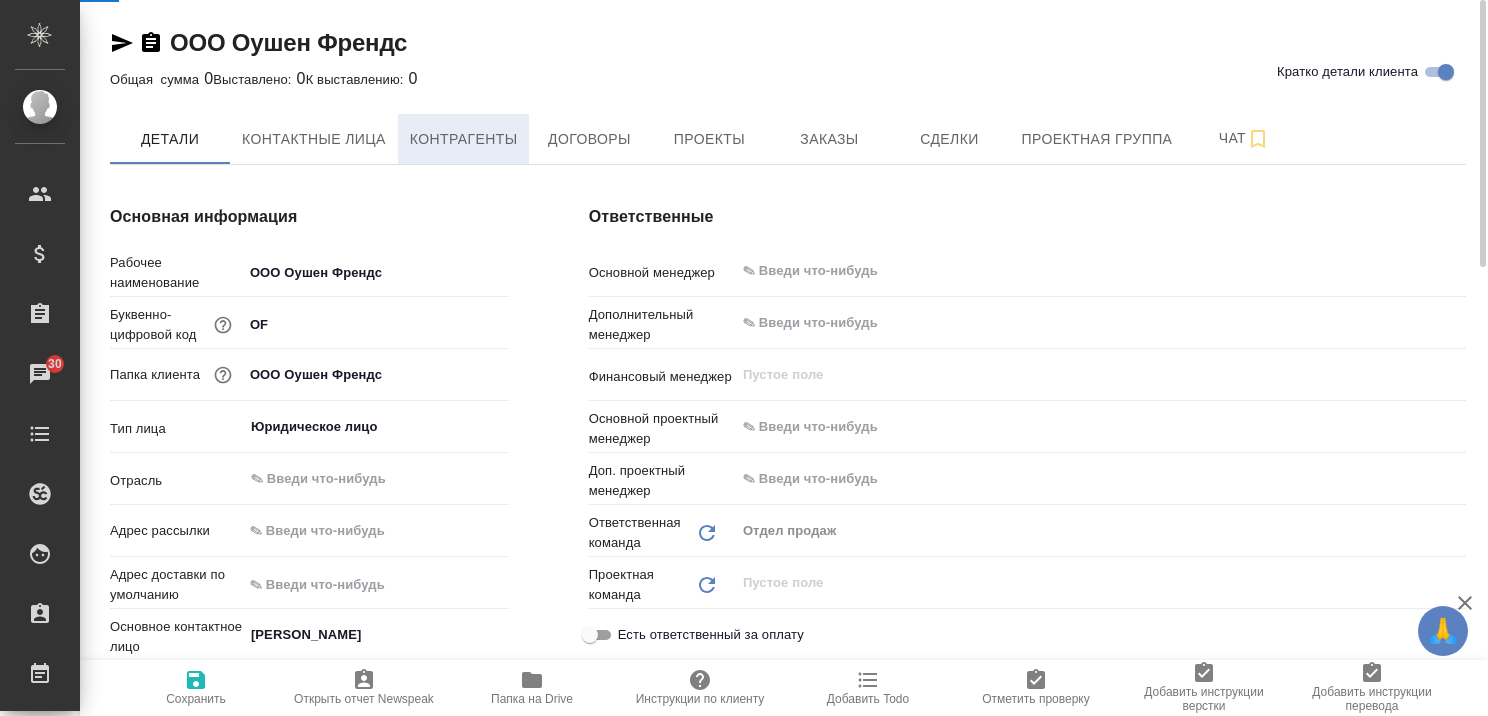 select on "RU" 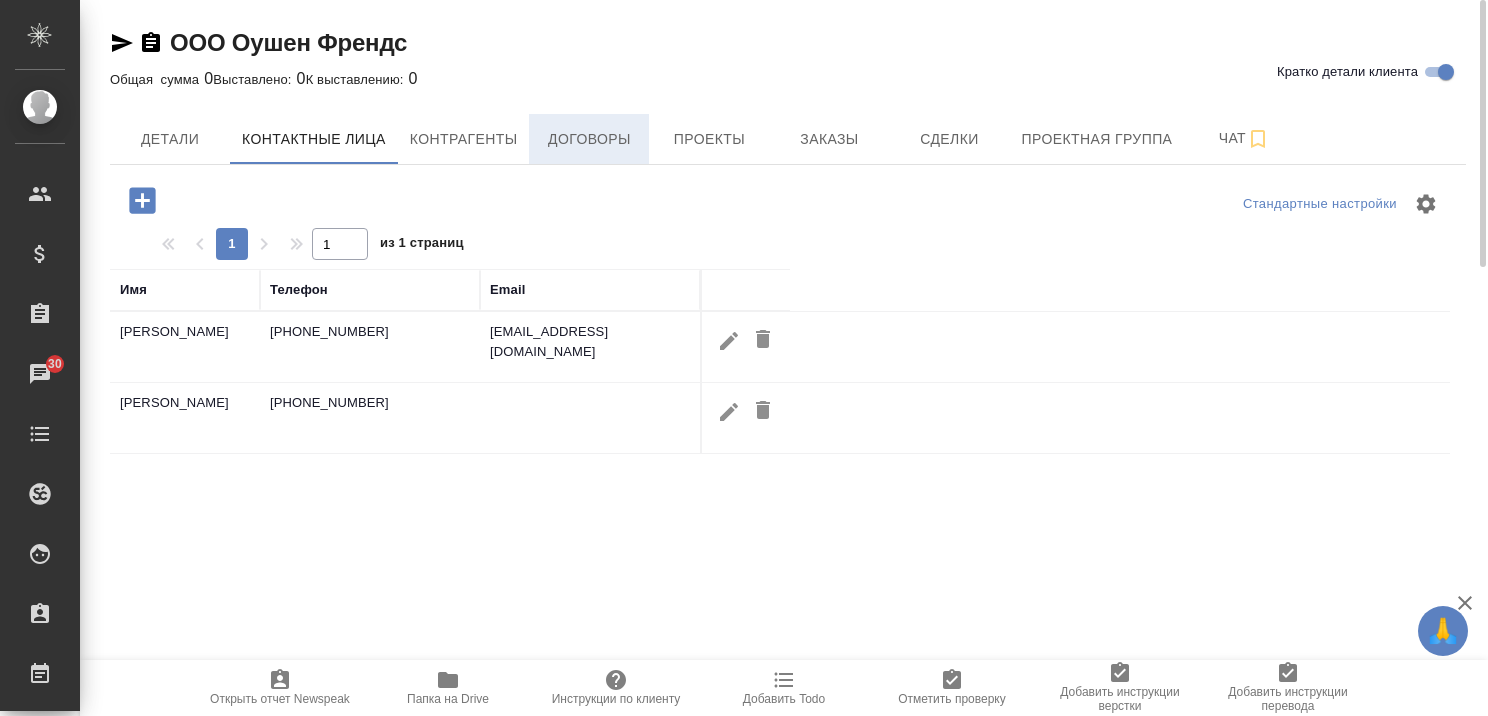 click on "Договоры" at bounding box center [589, 139] 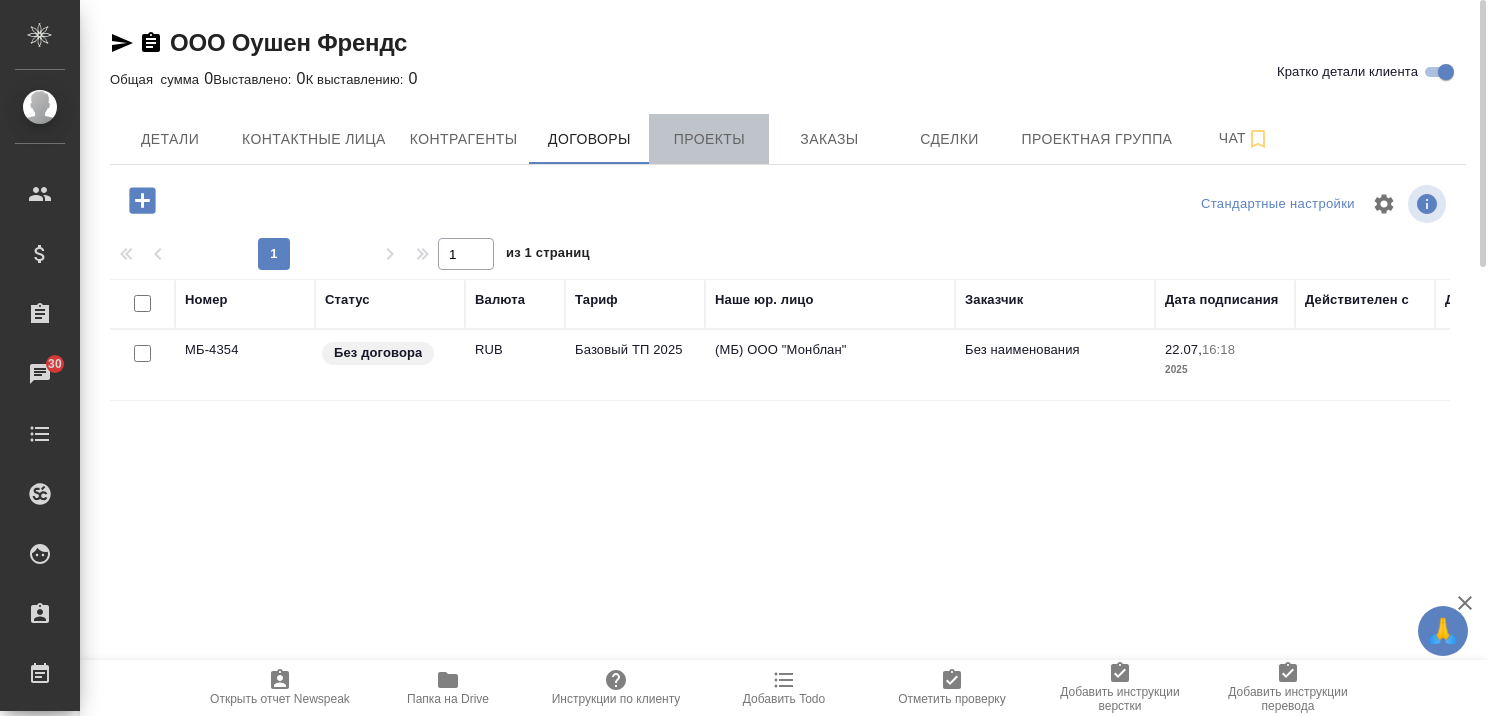 click on "Проекты" at bounding box center [709, 139] 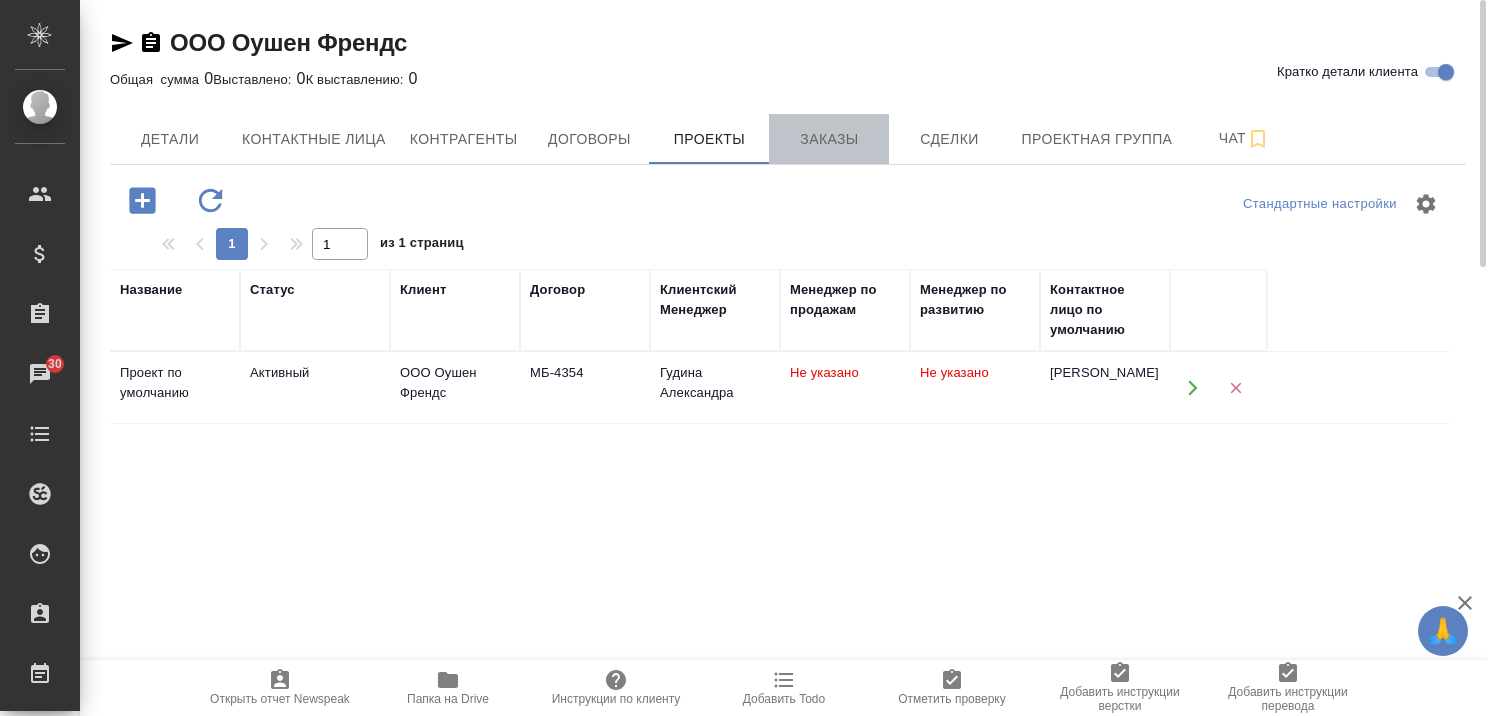 click on "Заказы" at bounding box center (829, 139) 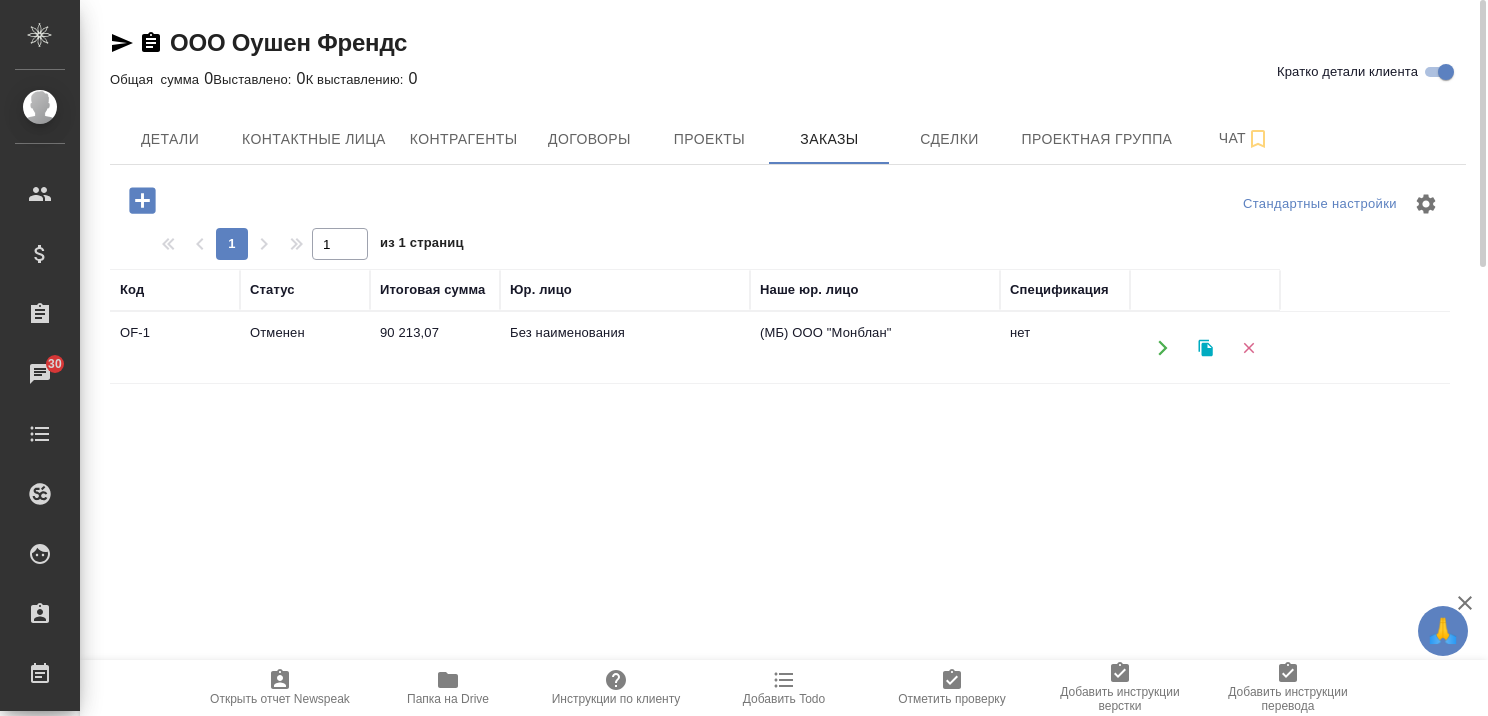 click on "Отменен" at bounding box center (305, 348) 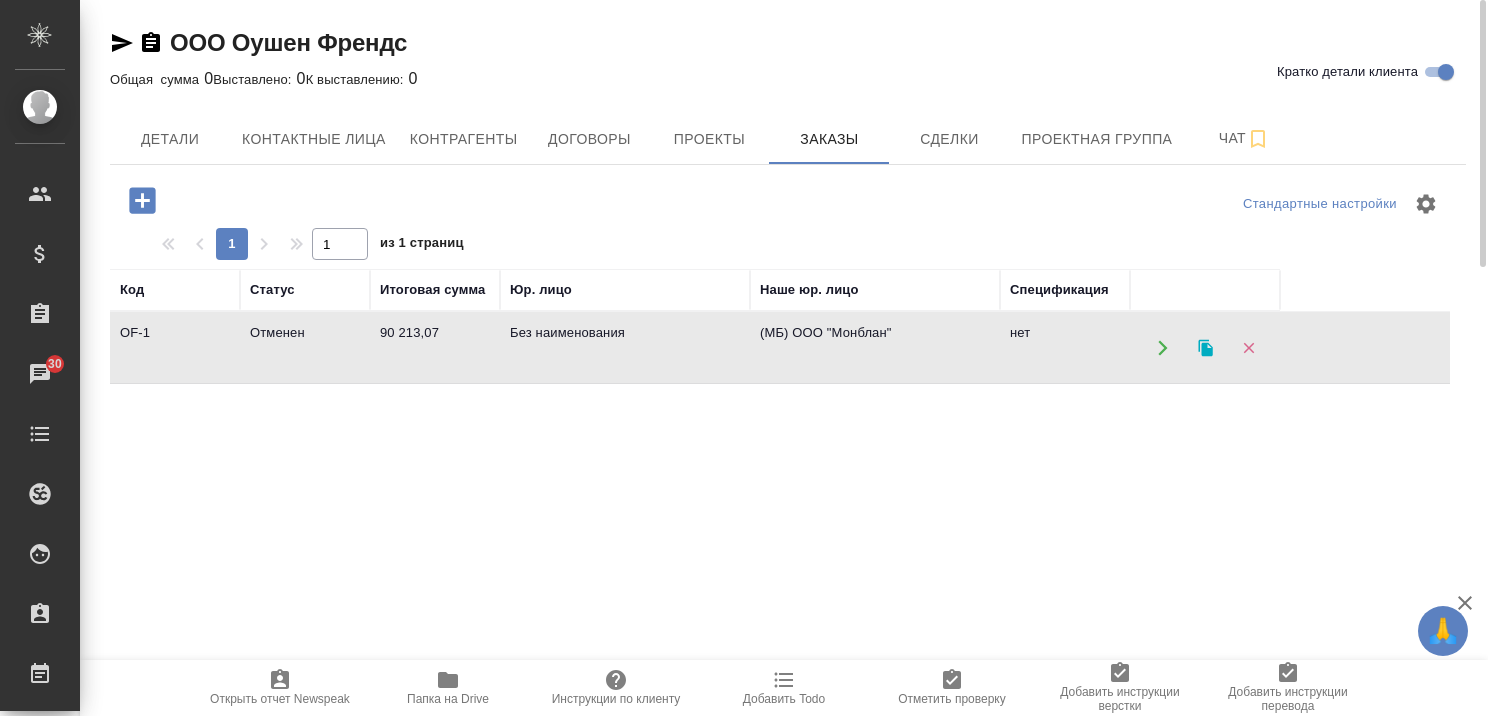 click on "Отменен" at bounding box center (305, 348) 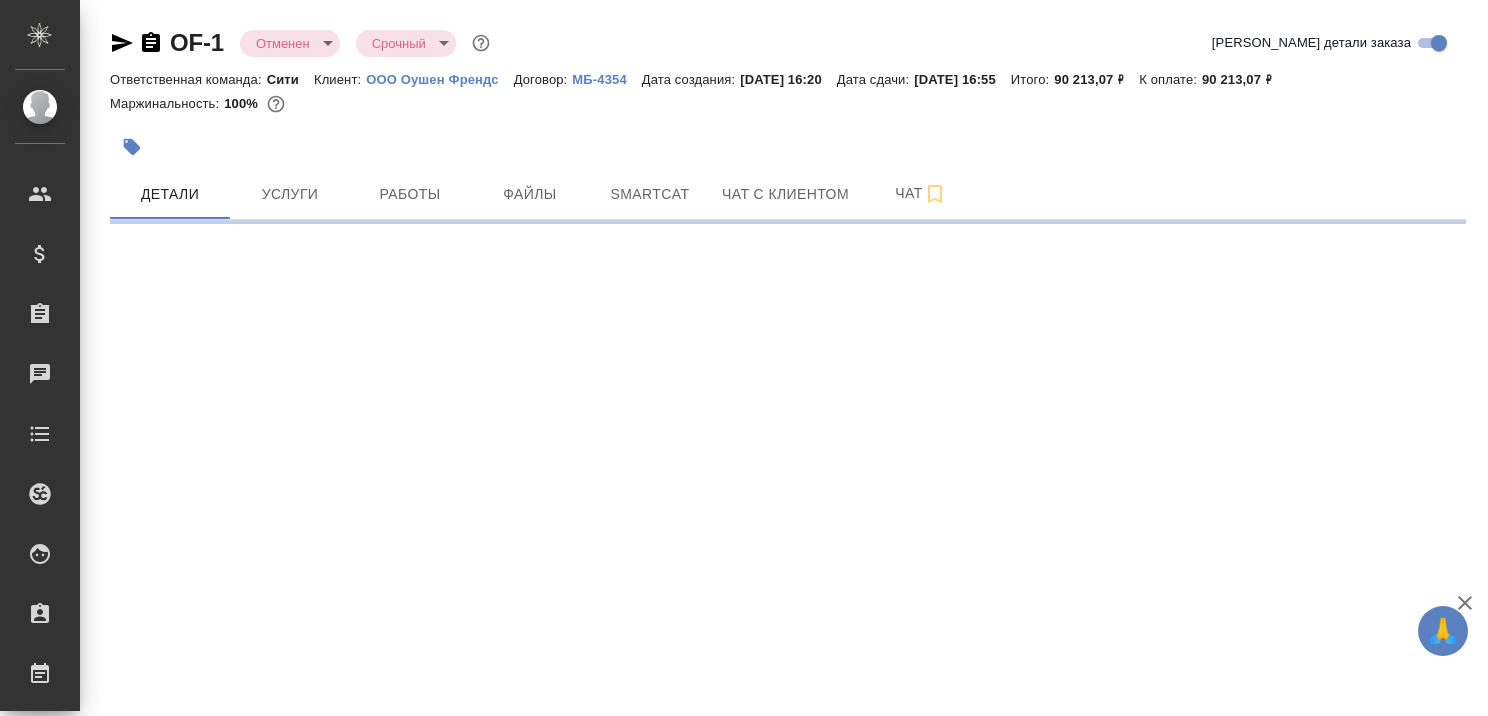 scroll, scrollTop: 0, scrollLeft: 0, axis: both 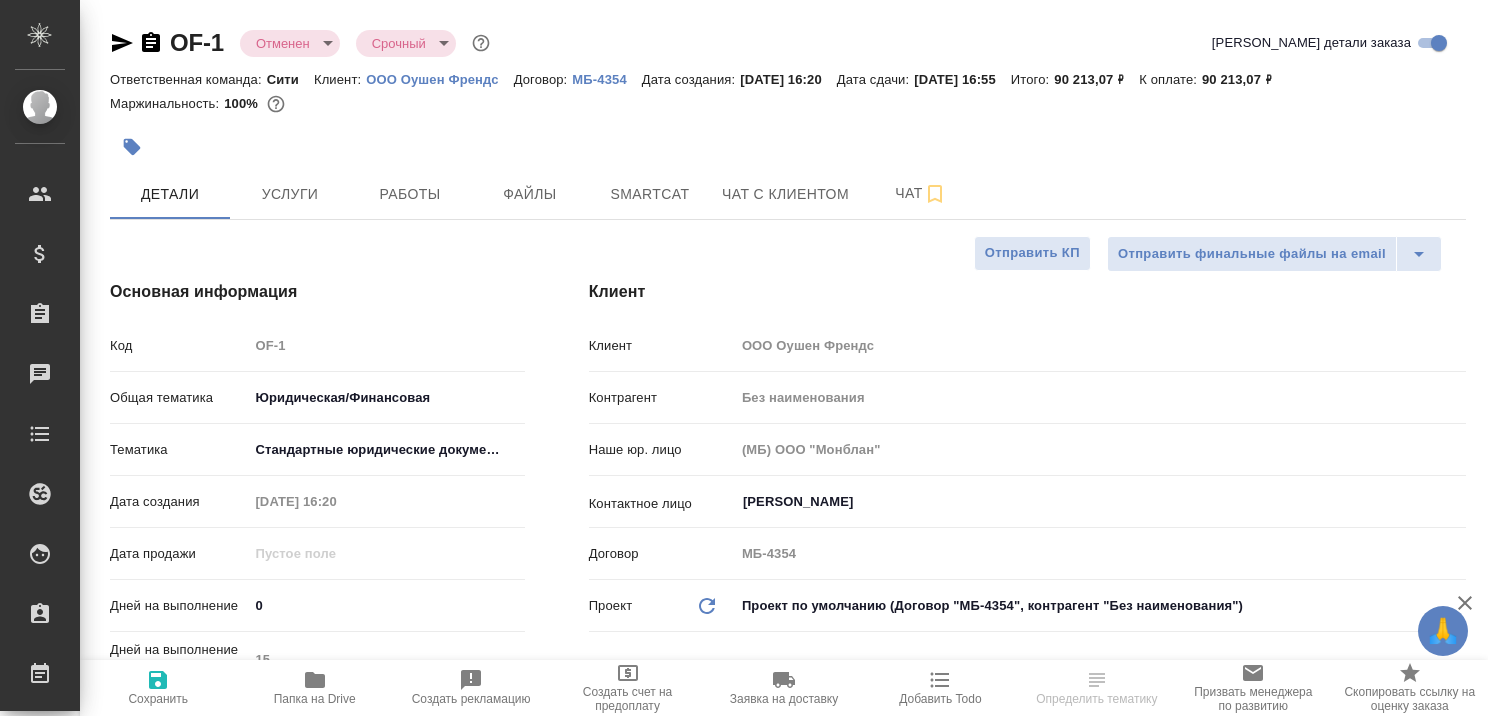 type on "x" 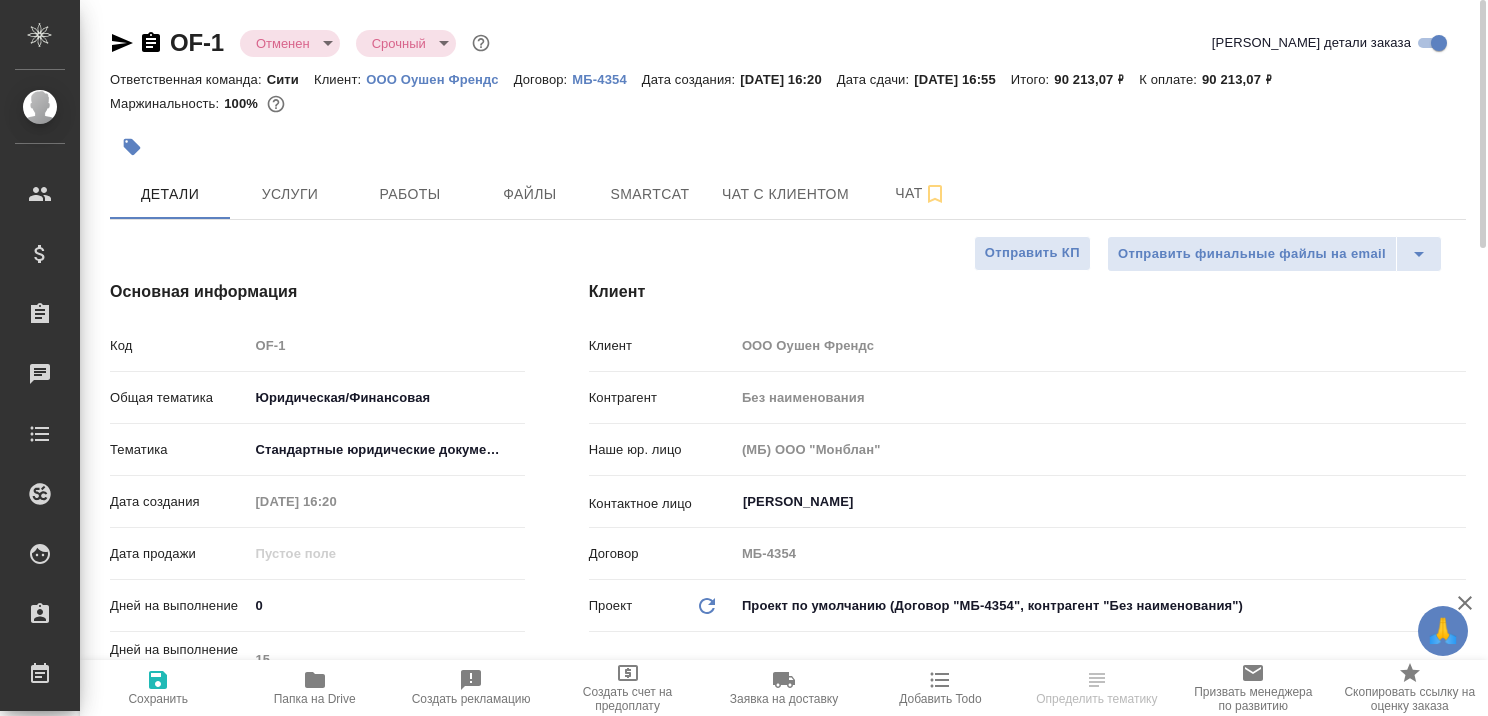 type on "x" 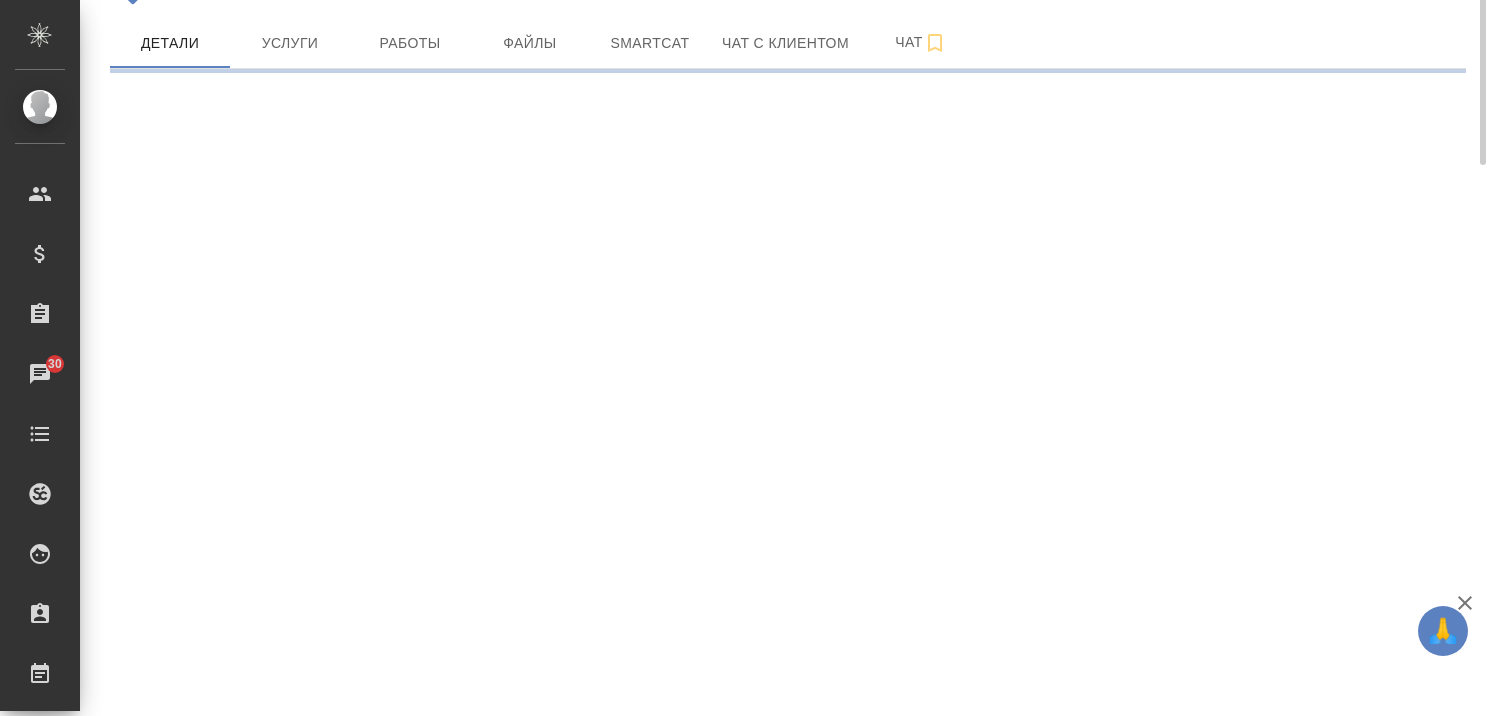scroll, scrollTop: 51, scrollLeft: 0, axis: vertical 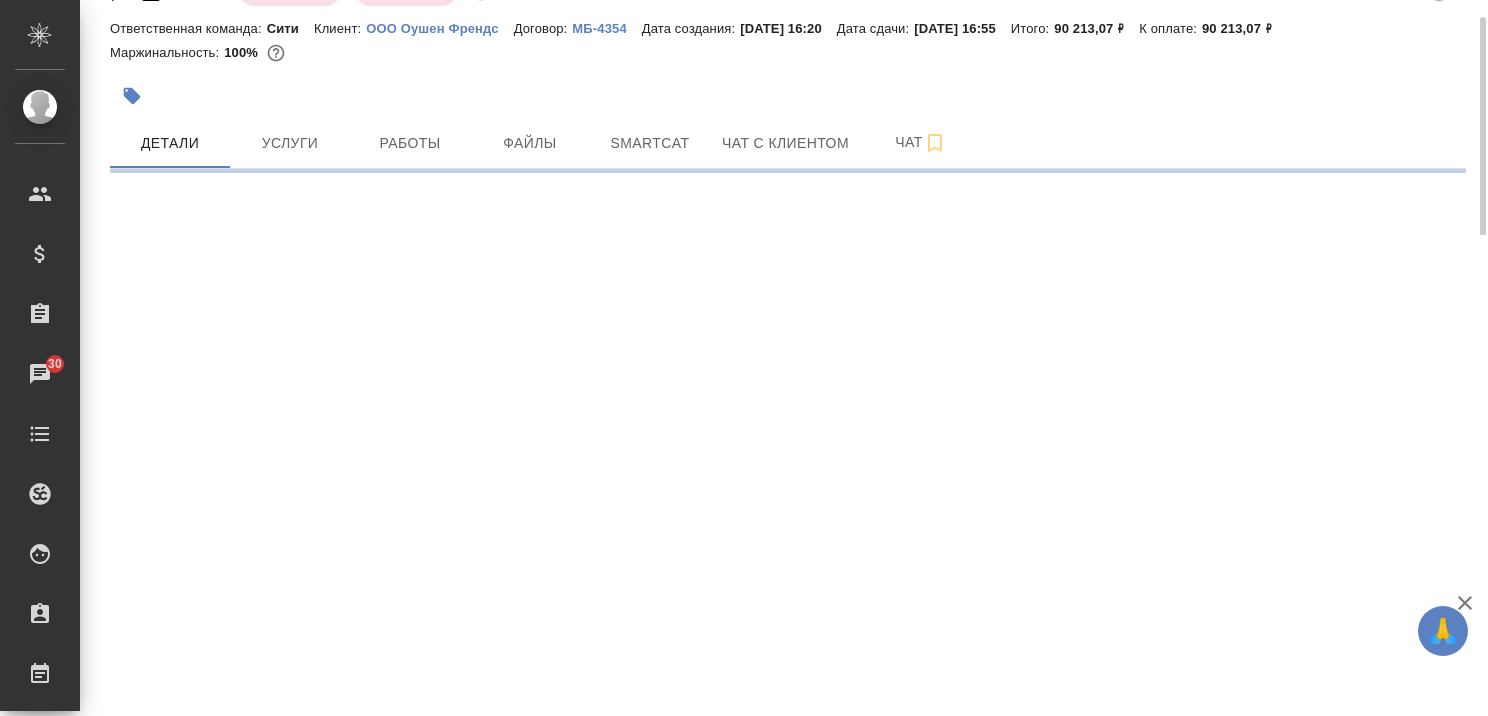 select on "RU" 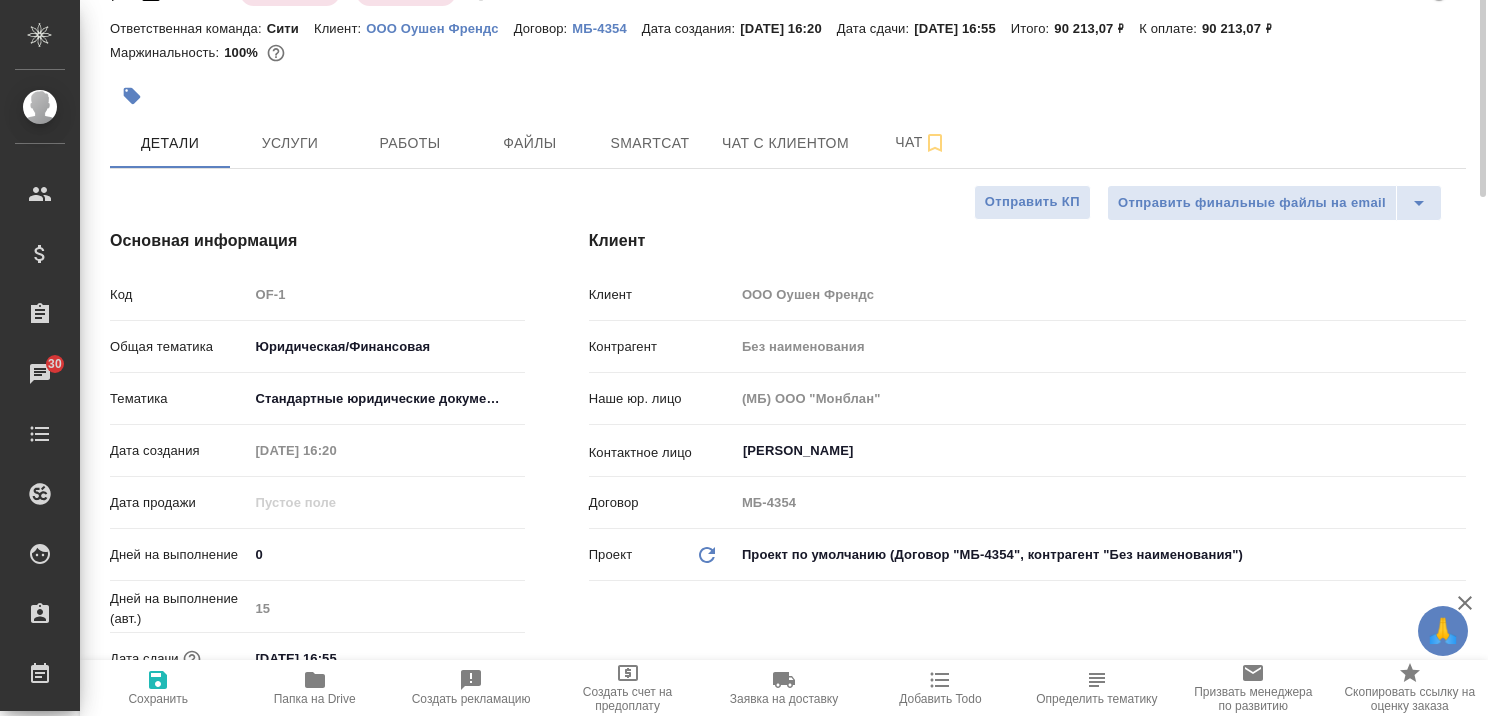 scroll, scrollTop: 0, scrollLeft: 0, axis: both 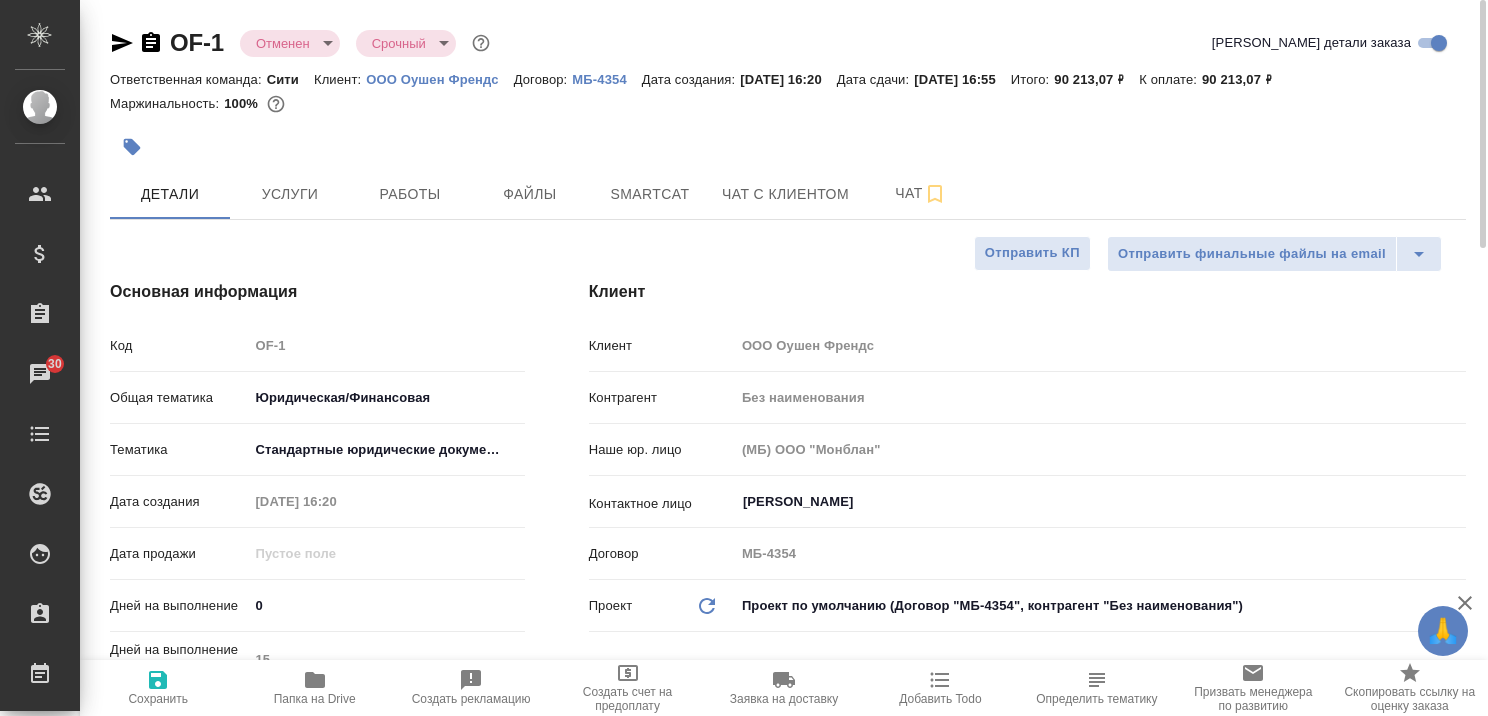 type on "x" 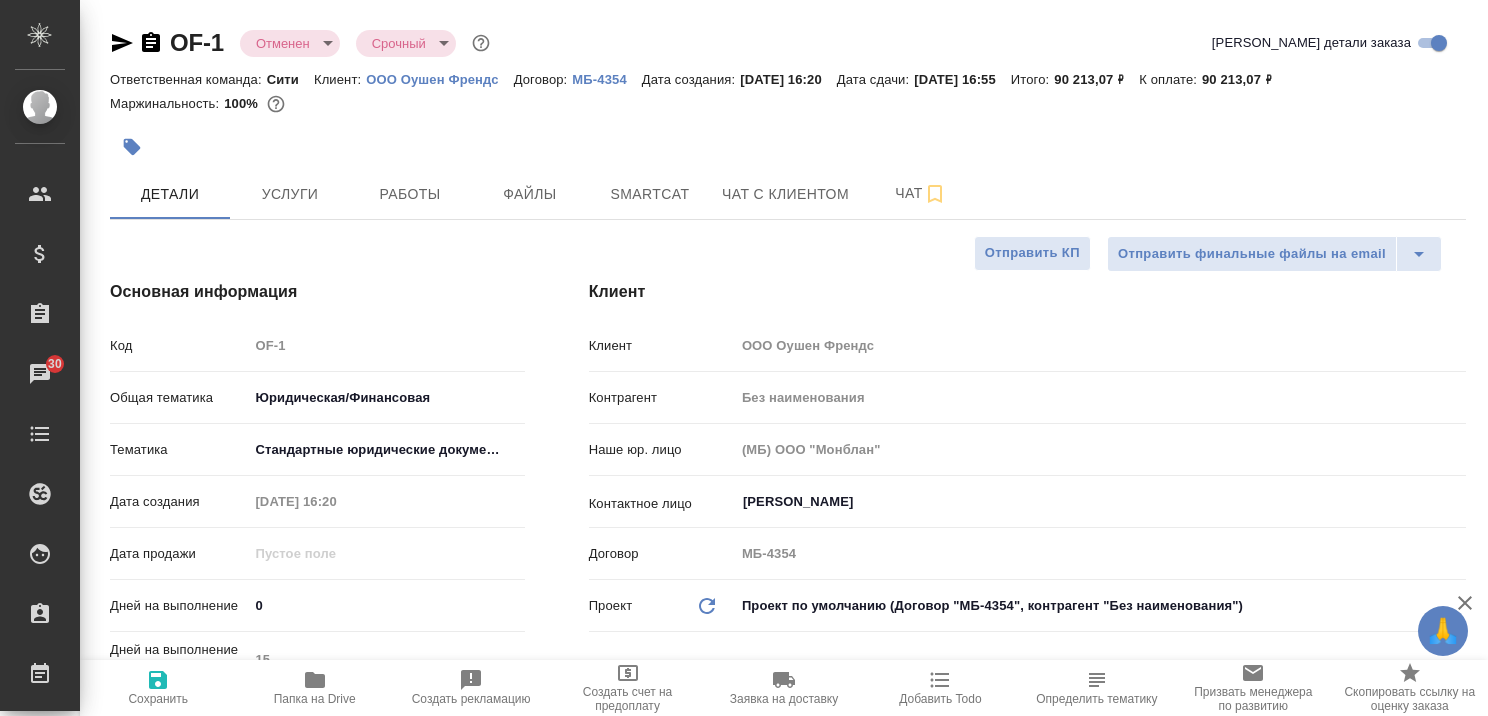 type on "x" 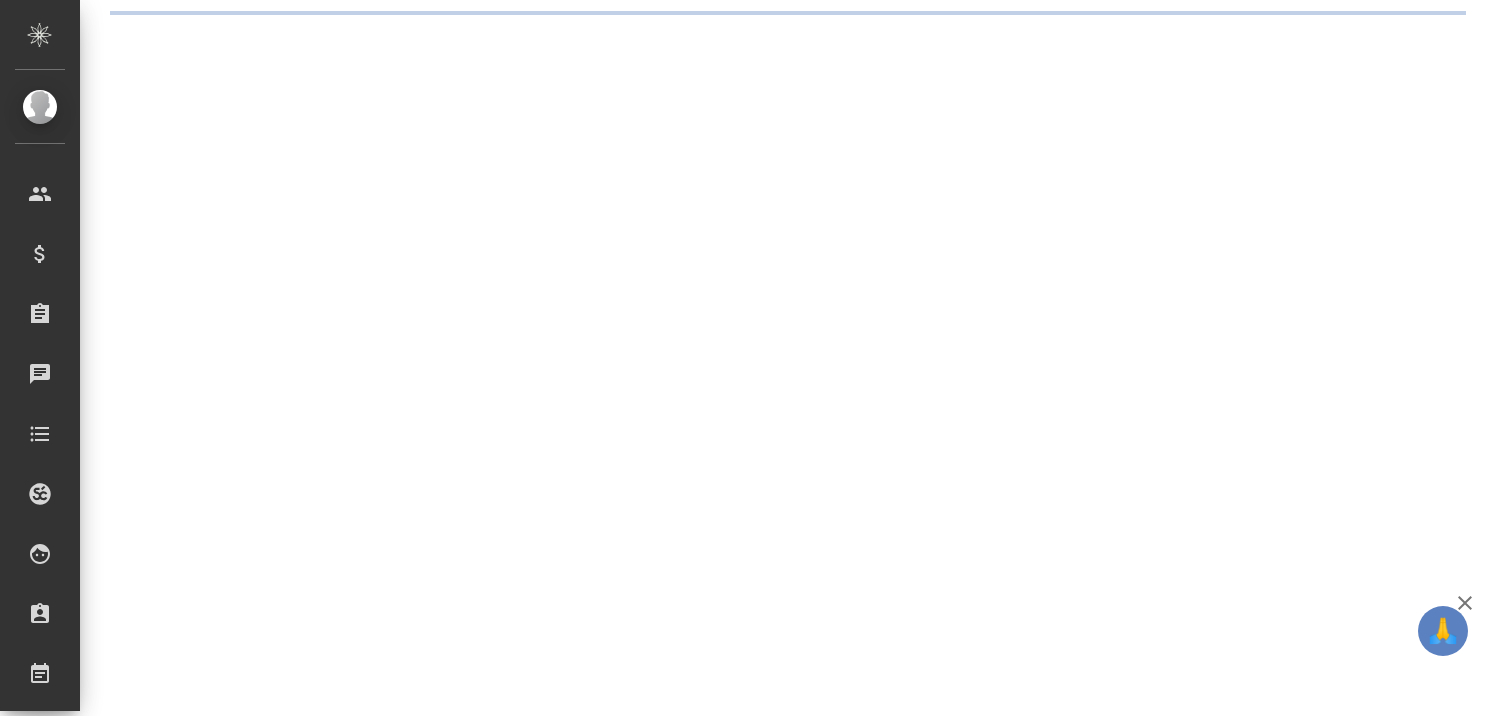 scroll, scrollTop: 0, scrollLeft: 0, axis: both 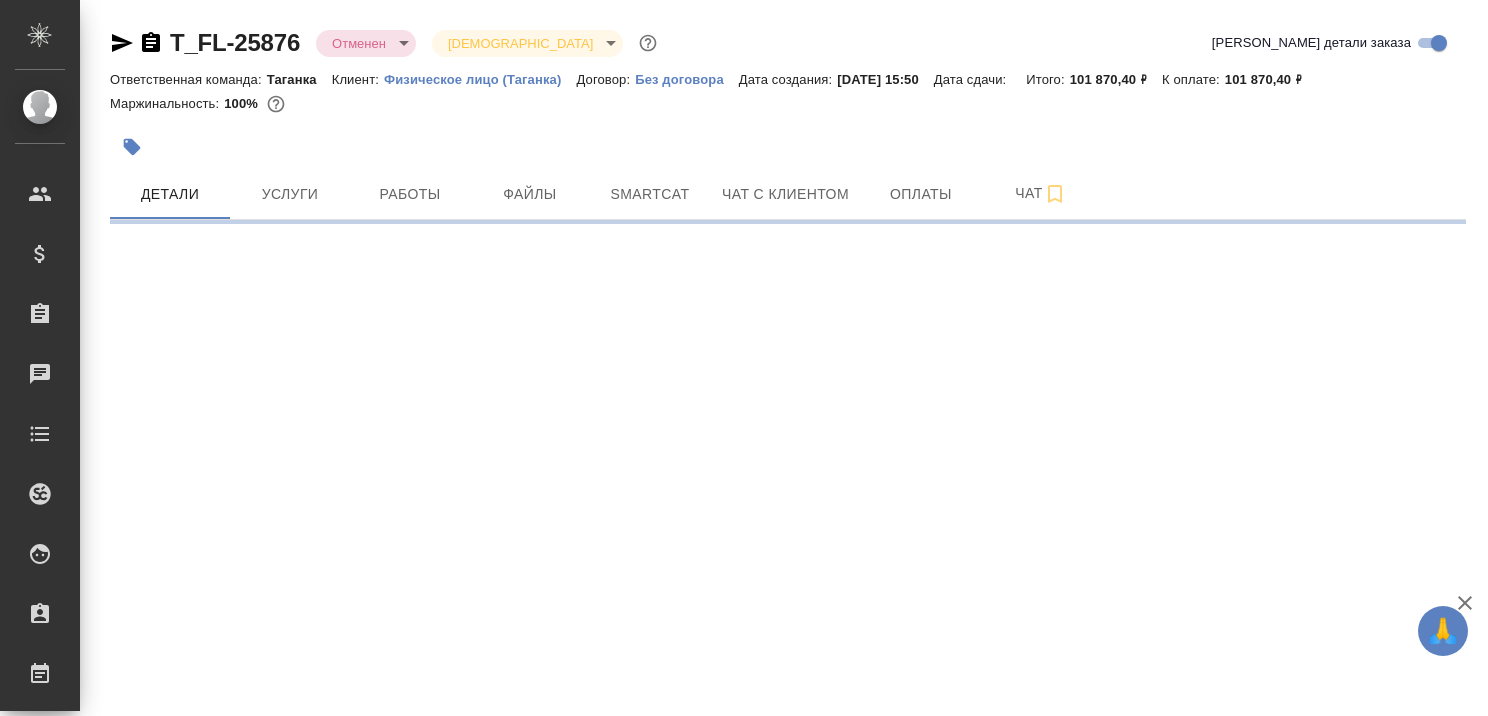 click 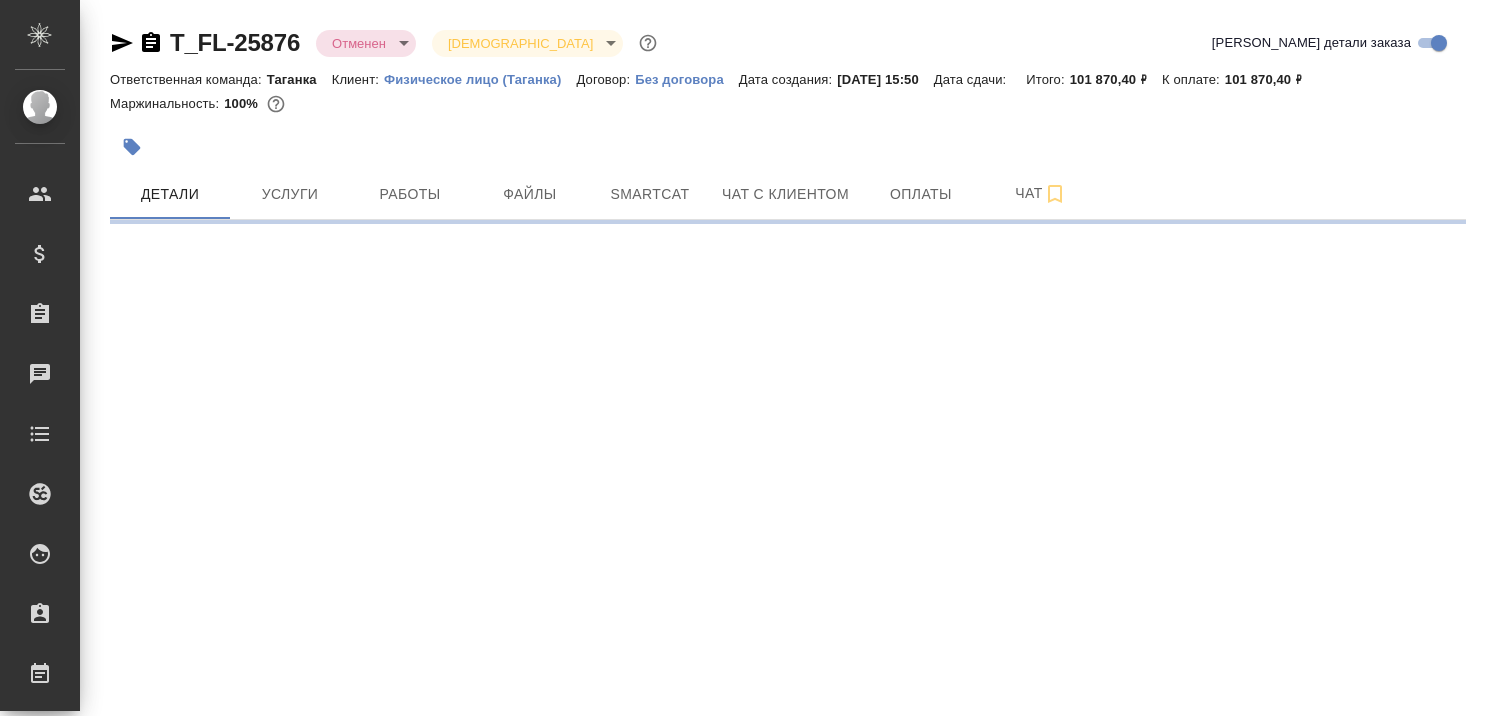 select on "RU" 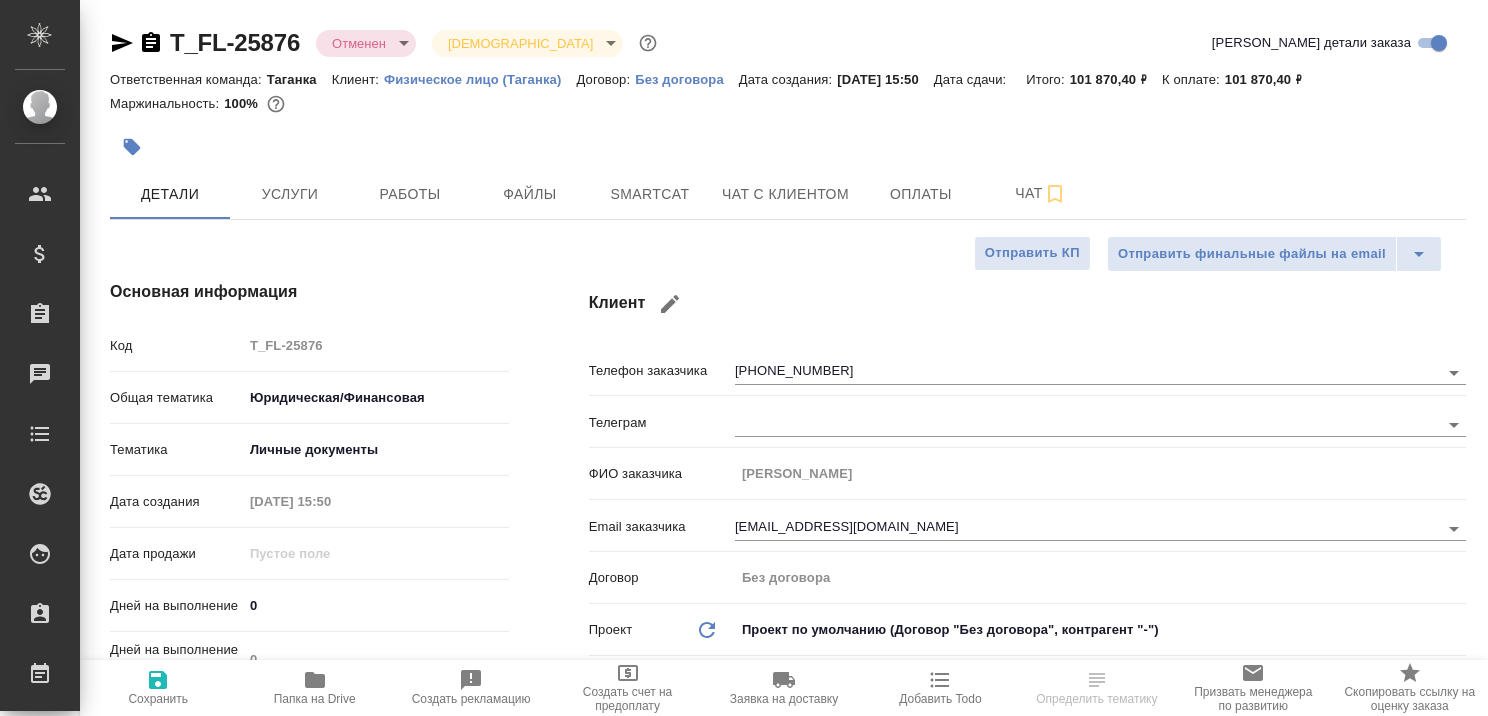 type on "x" 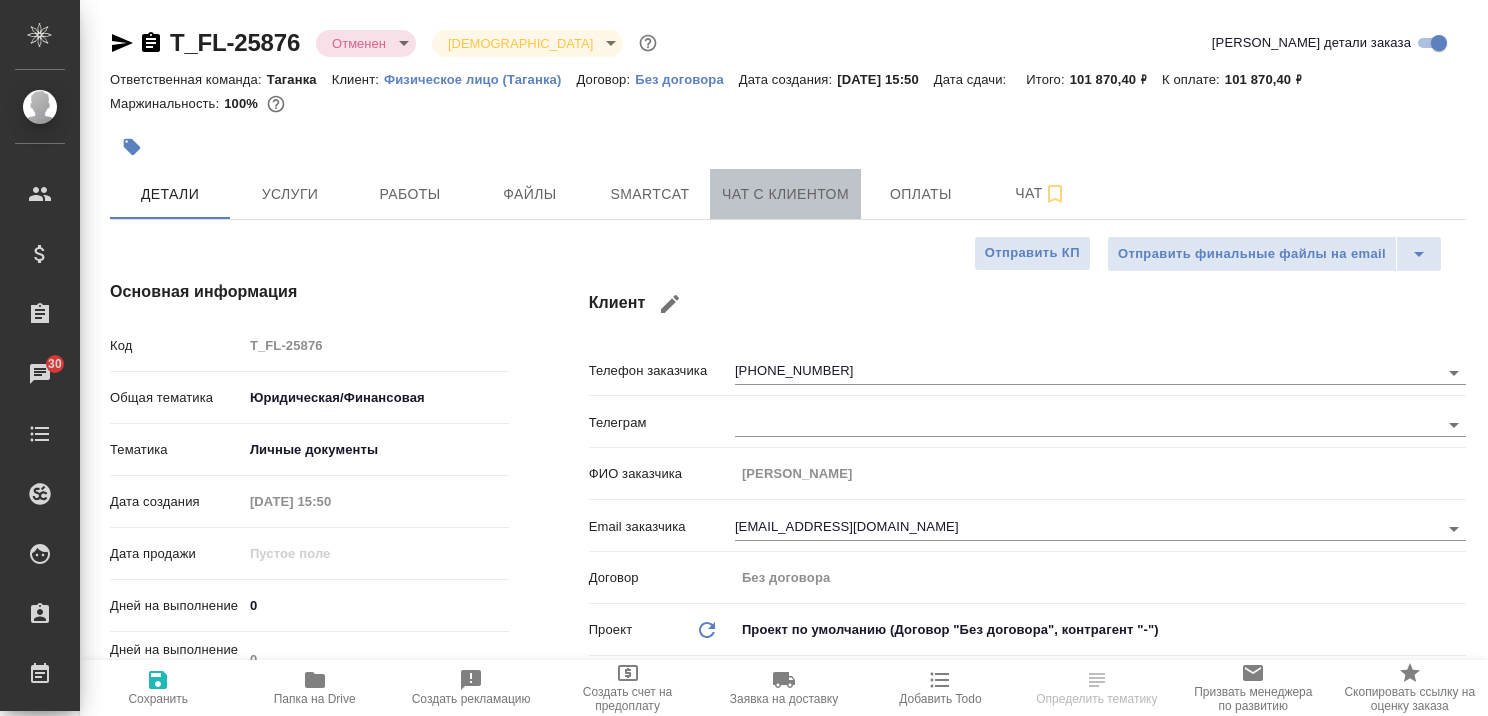 click on "Чат с клиентом" at bounding box center (785, 194) 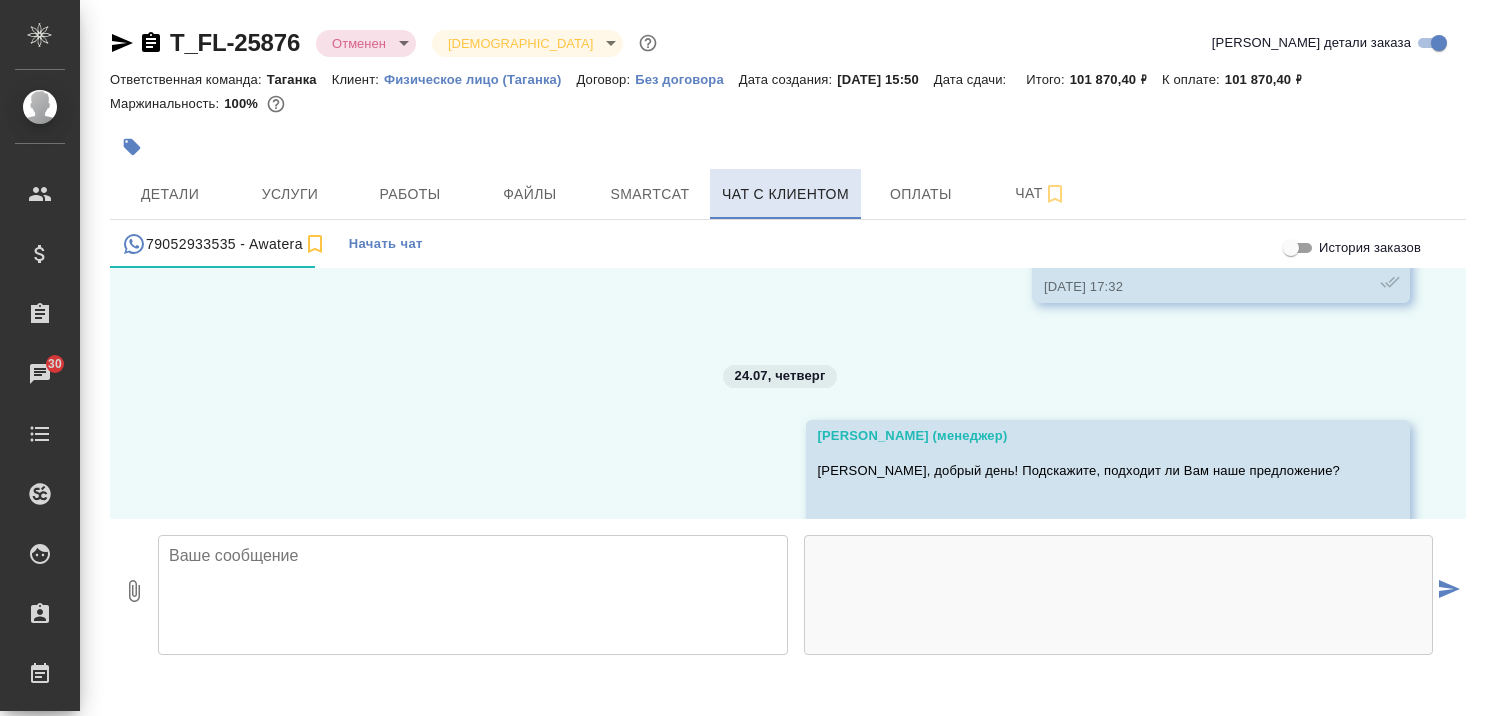 scroll, scrollTop: 8573, scrollLeft: 0, axis: vertical 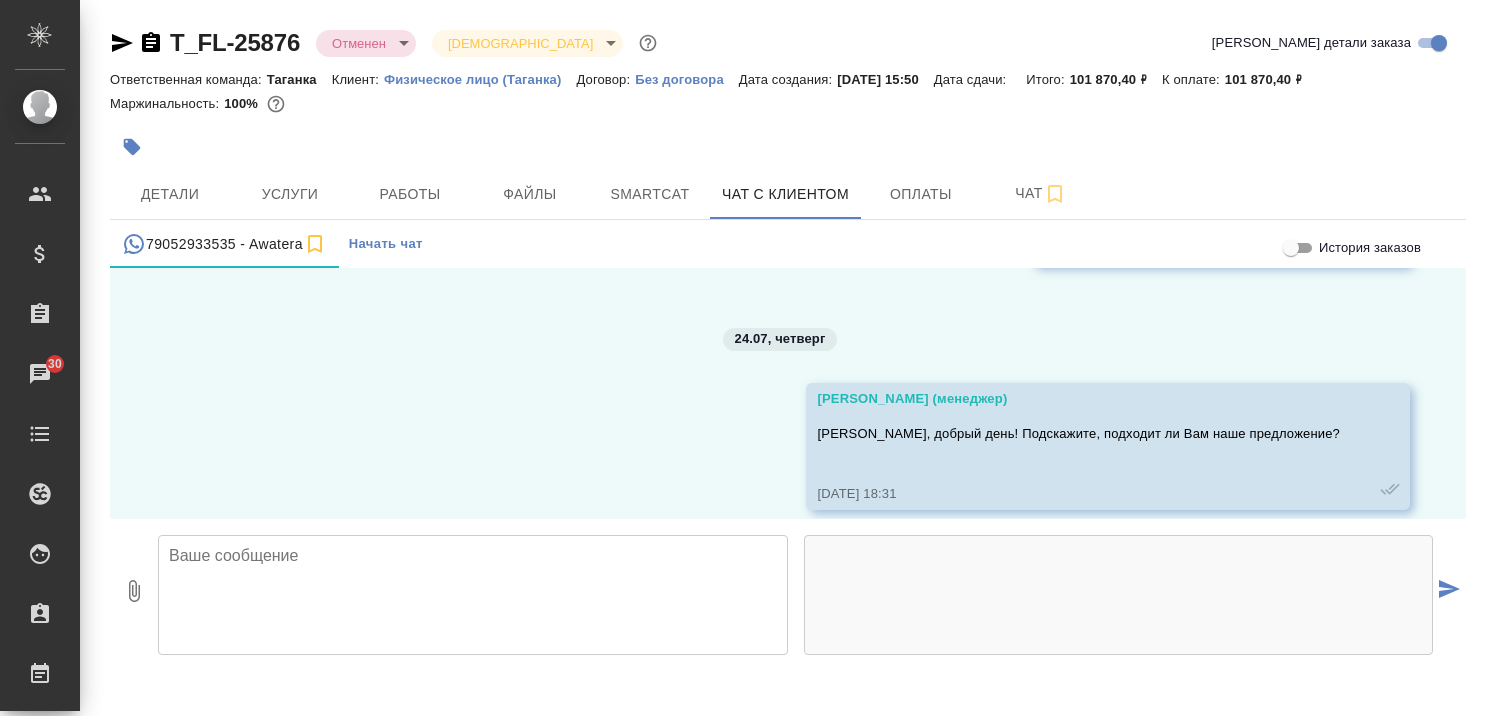 click at bounding box center [1119, 595] 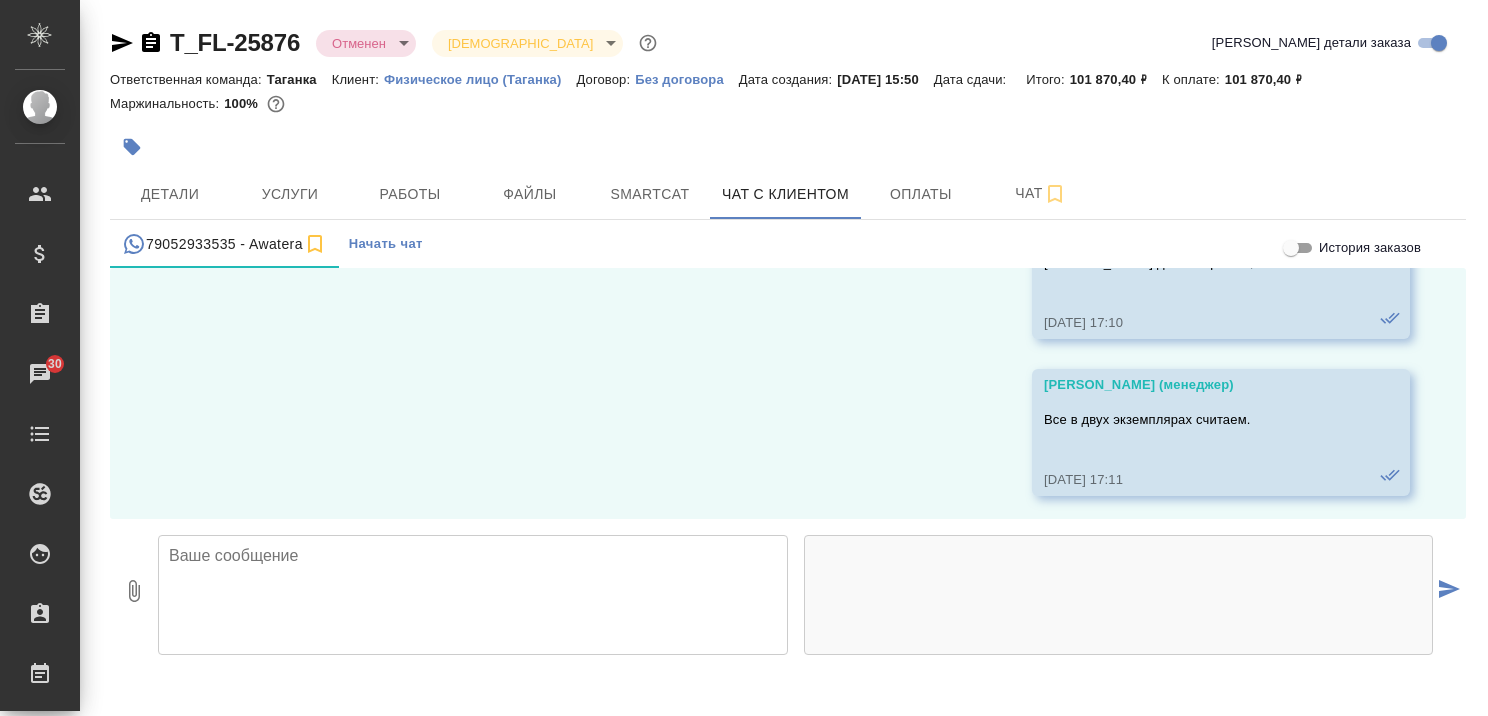 scroll, scrollTop: 7474, scrollLeft: 0, axis: vertical 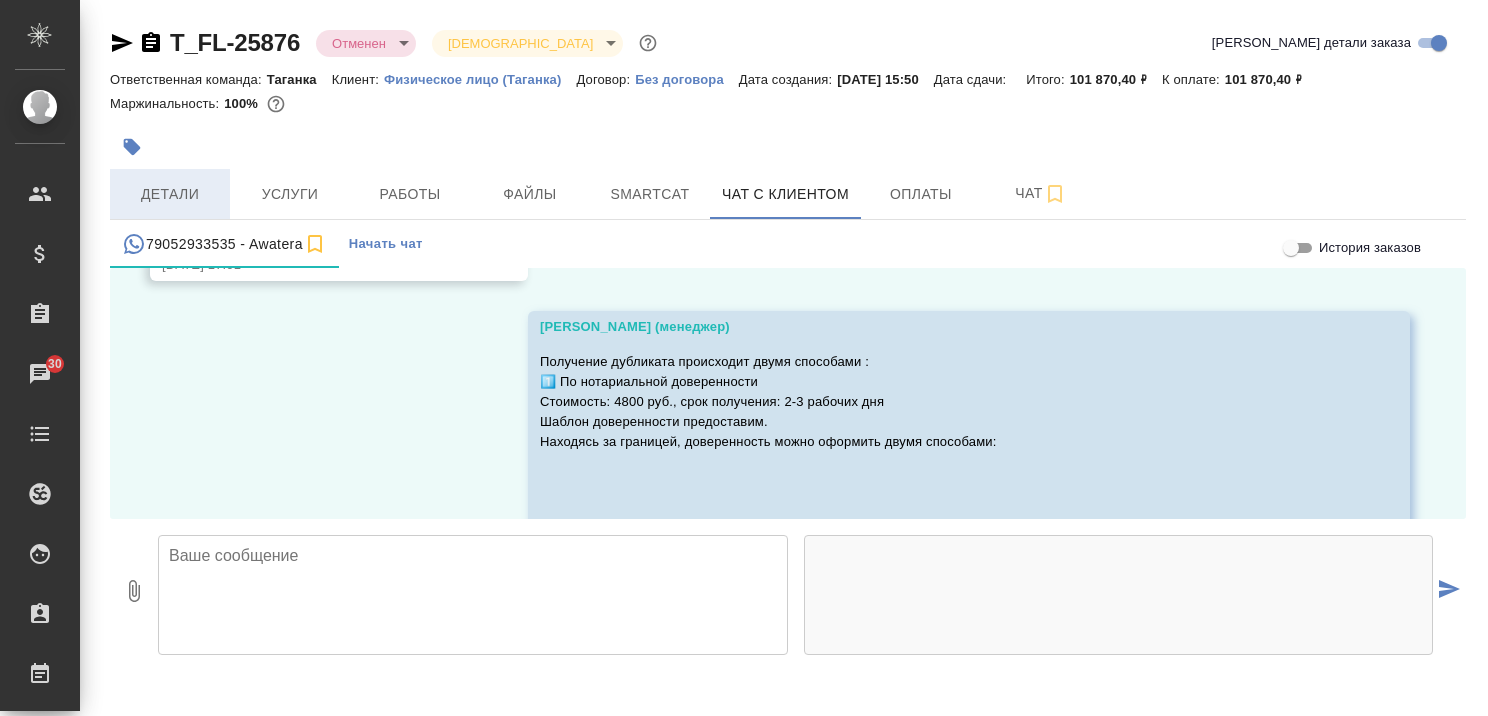 click on "Детали" at bounding box center [170, 194] 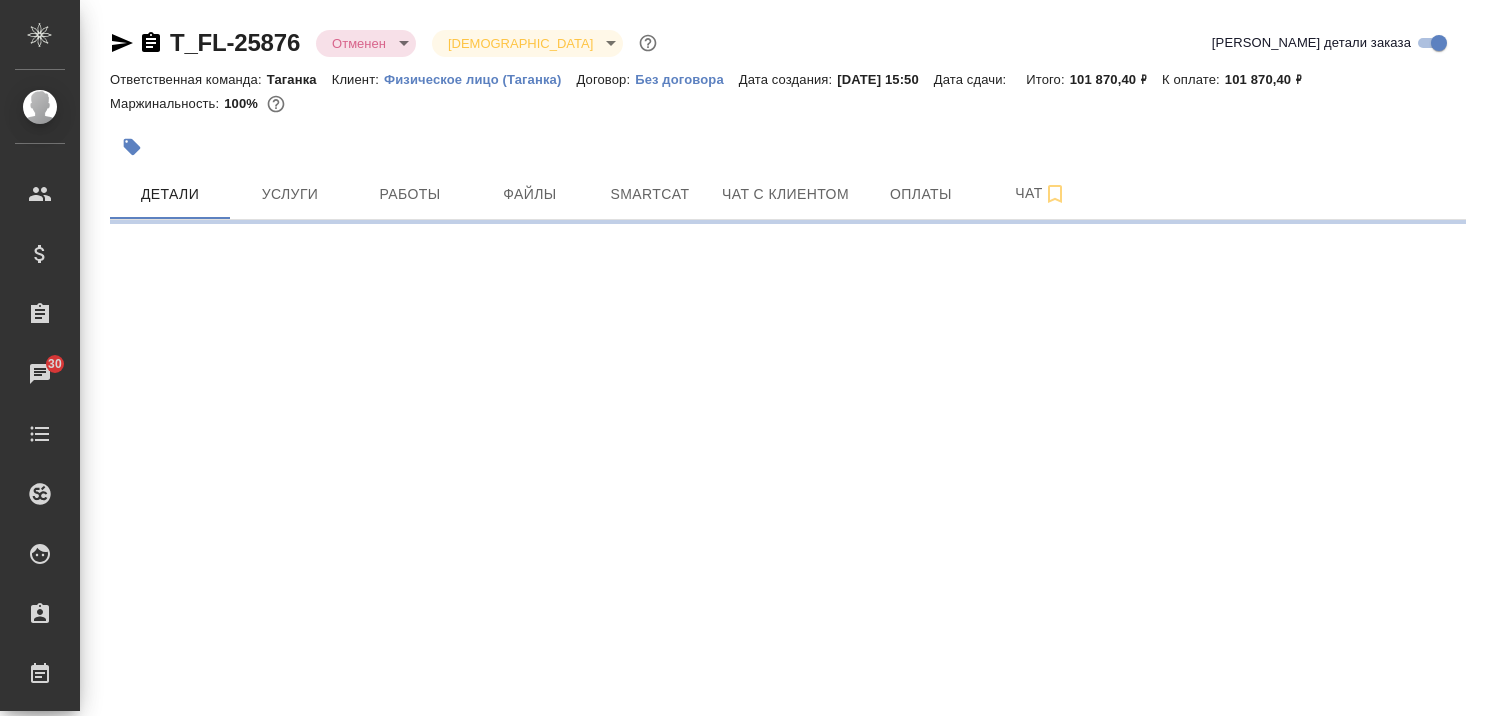 select on "RU" 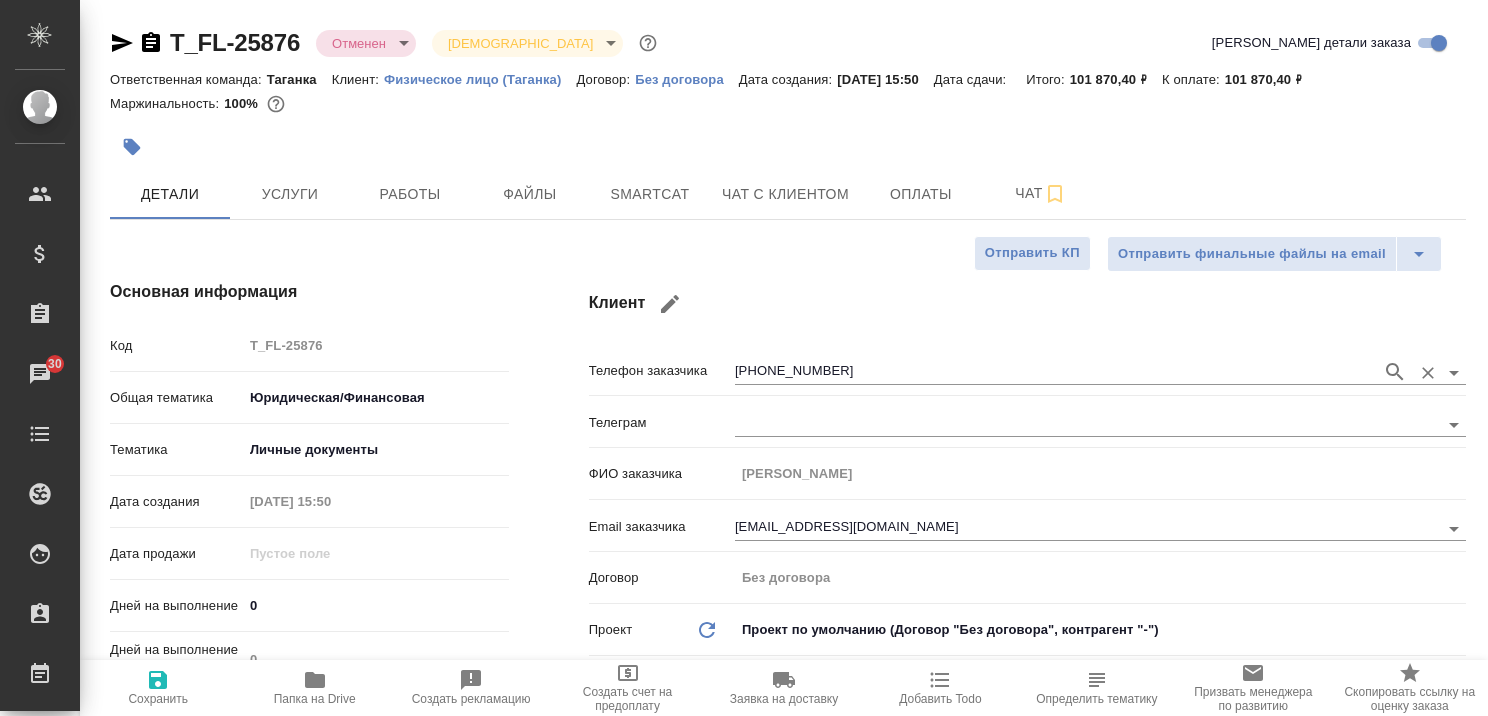 type on "x" 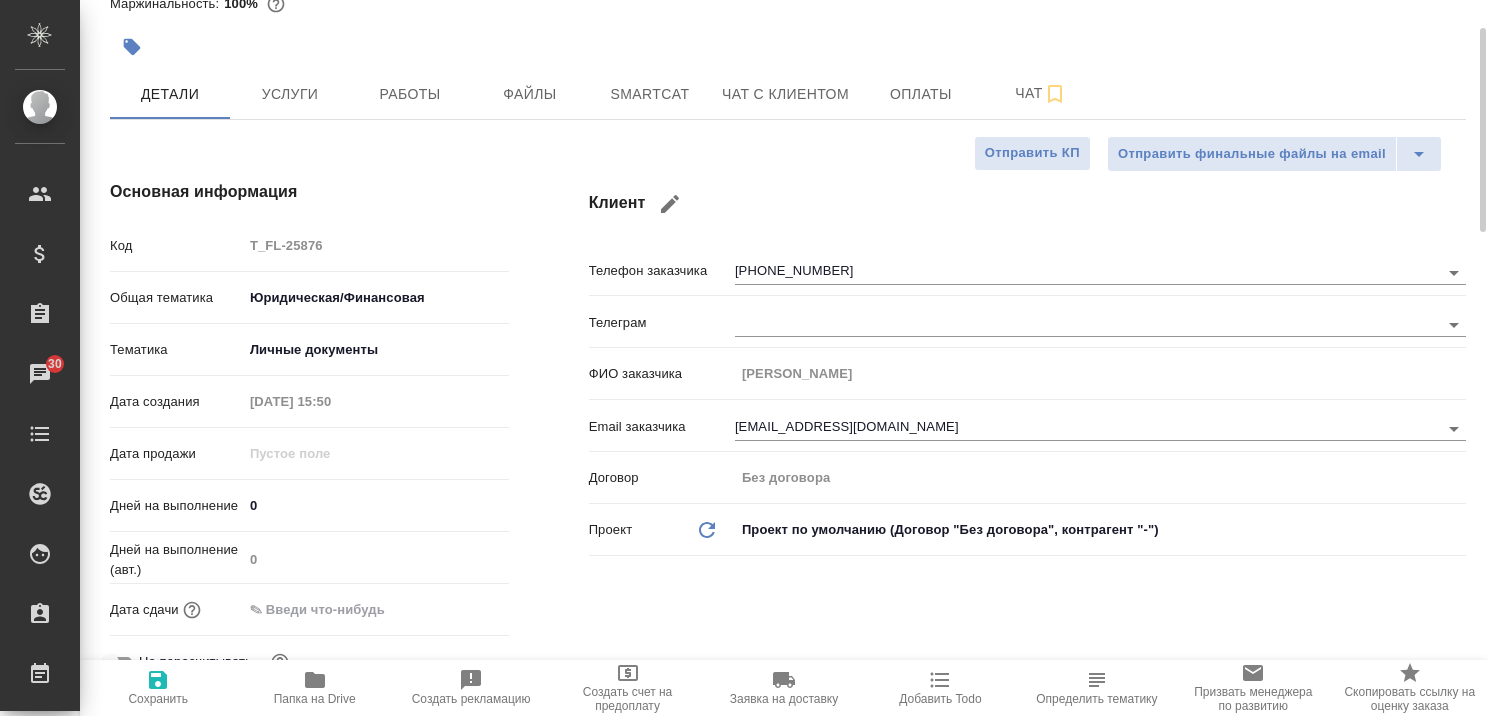 scroll, scrollTop: 0, scrollLeft: 0, axis: both 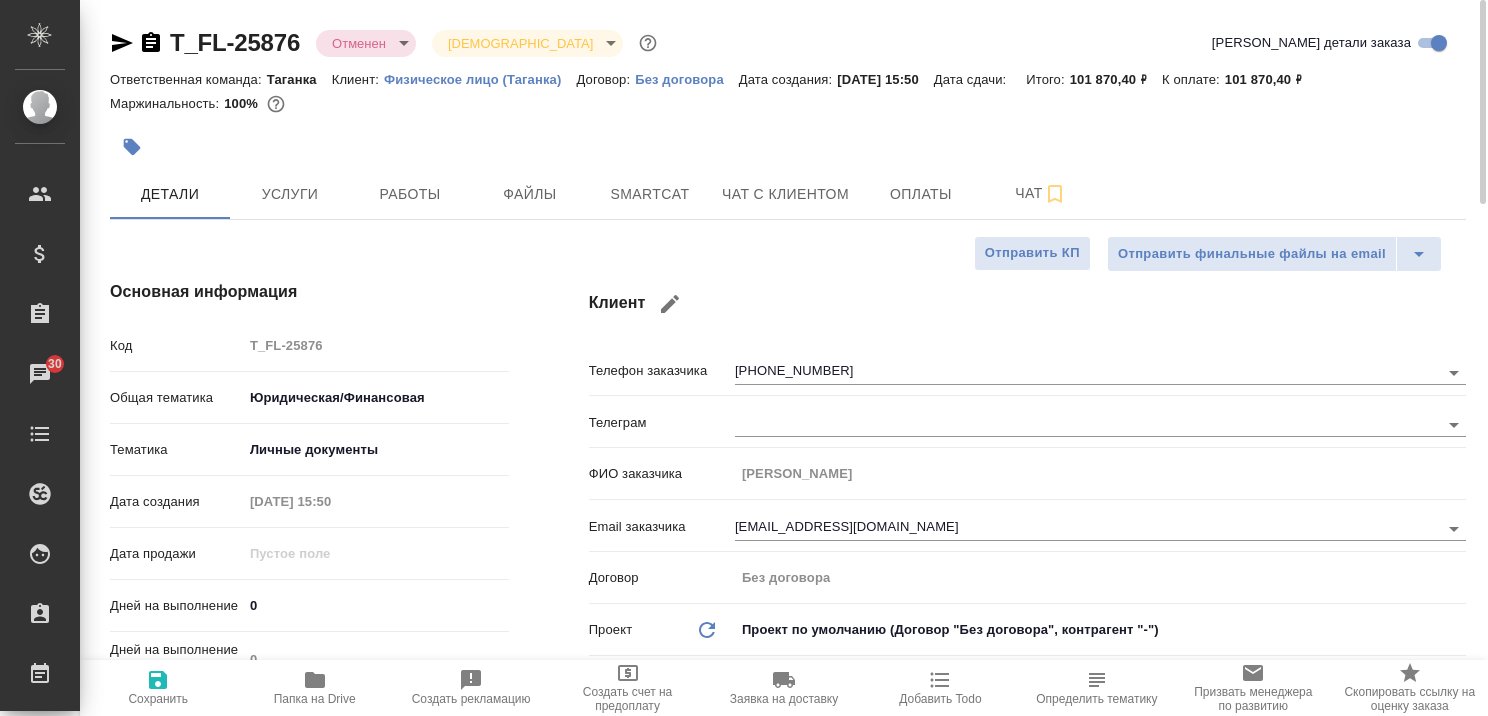 type on "x" 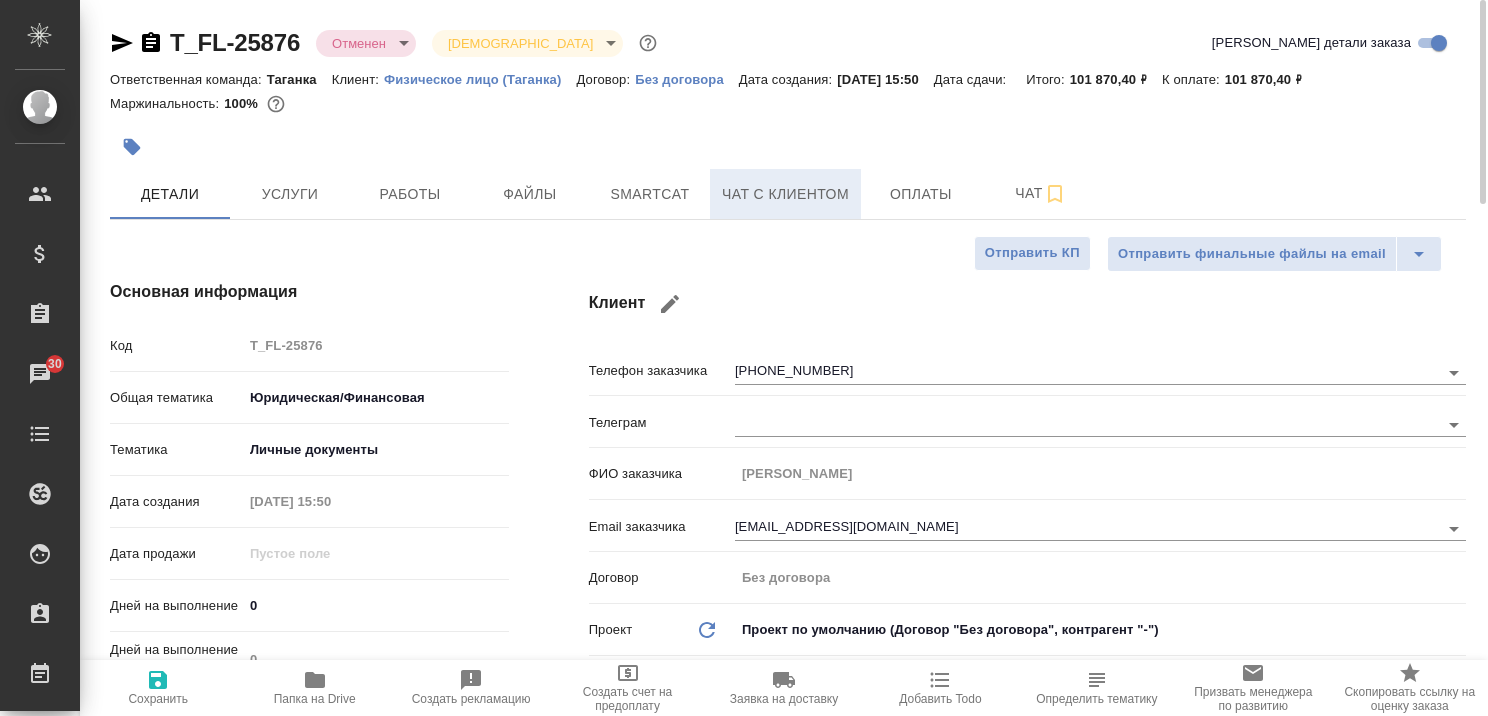 click on "Чат с клиентом" at bounding box center (785, 194) 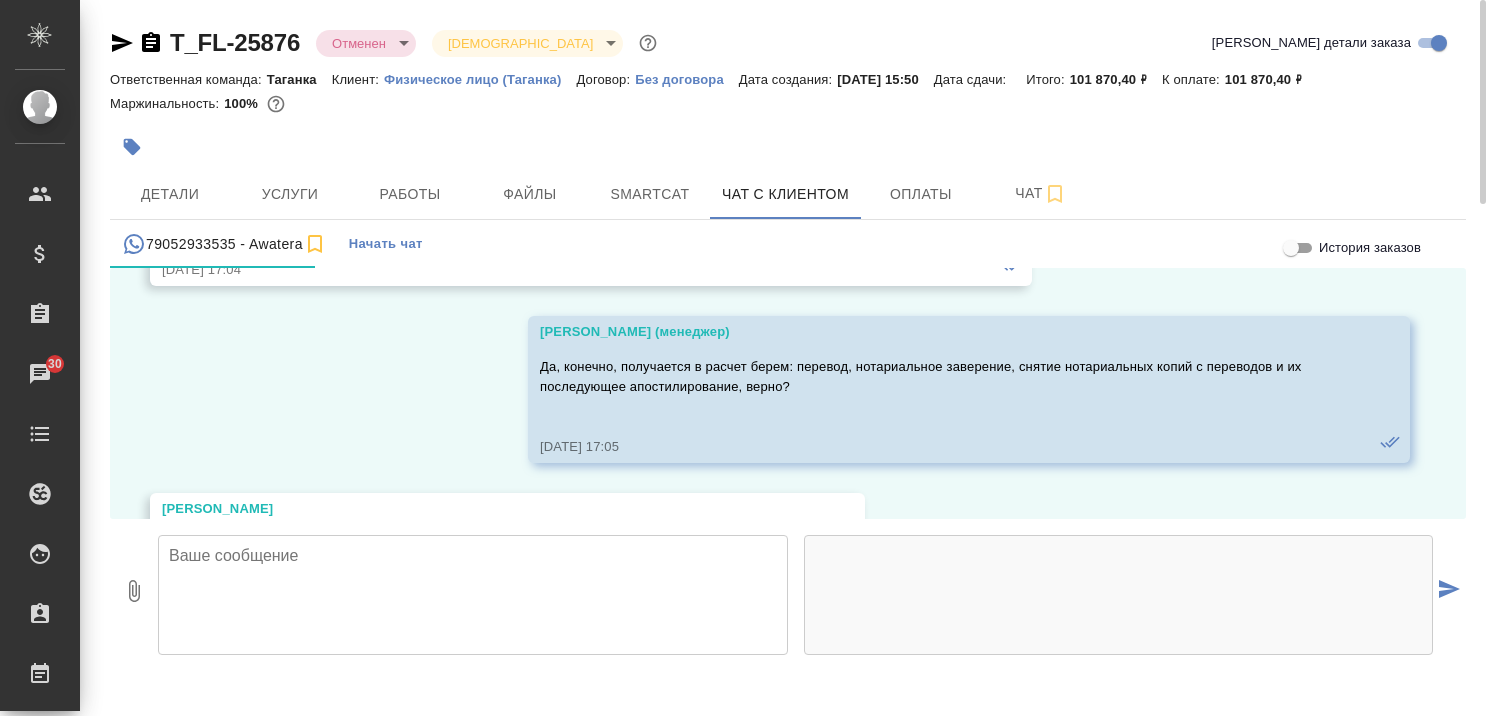 scroll, scrollTop: 8573, scrollLeft: 0, axis: vertical 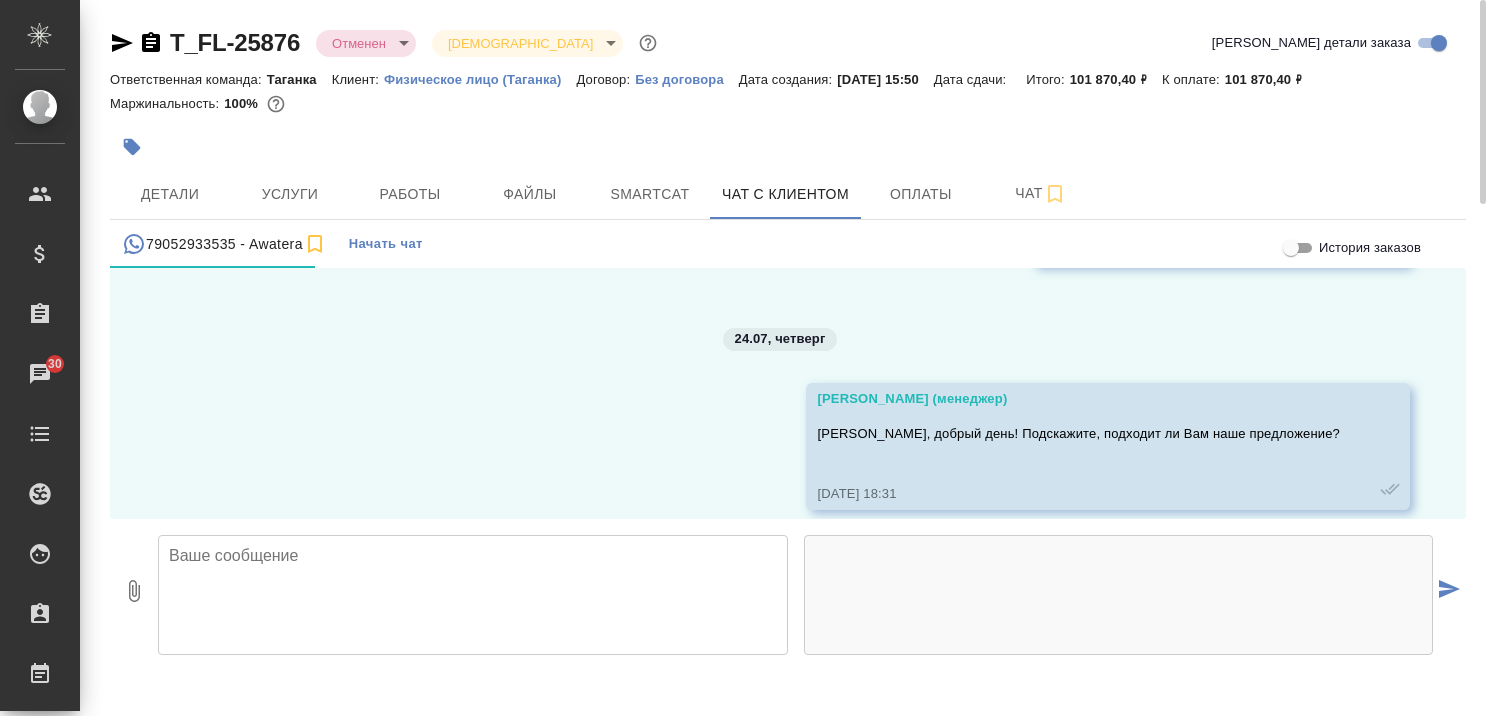 click at bounding box center [473, 595] 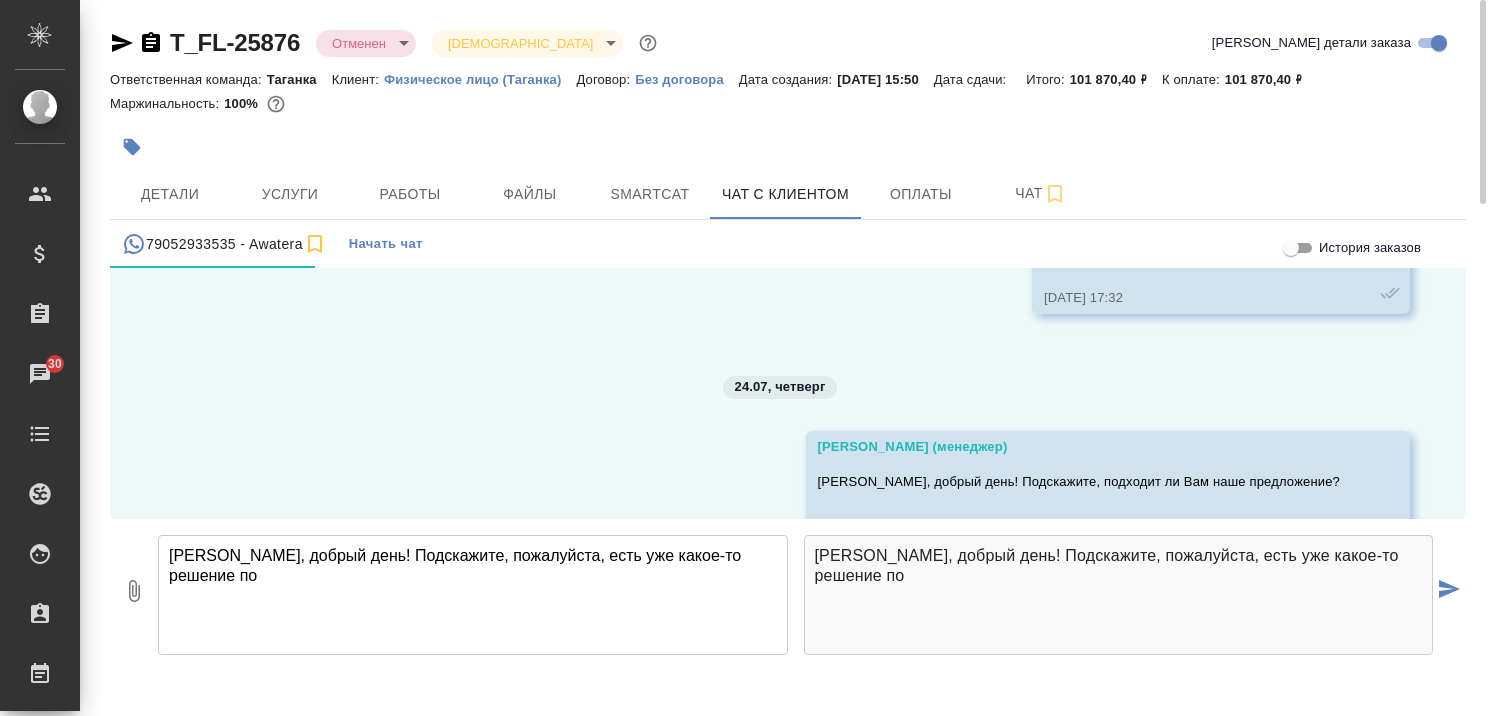 scroll, scrollTop: 8573, scrollLeft: 0, axis: vertical 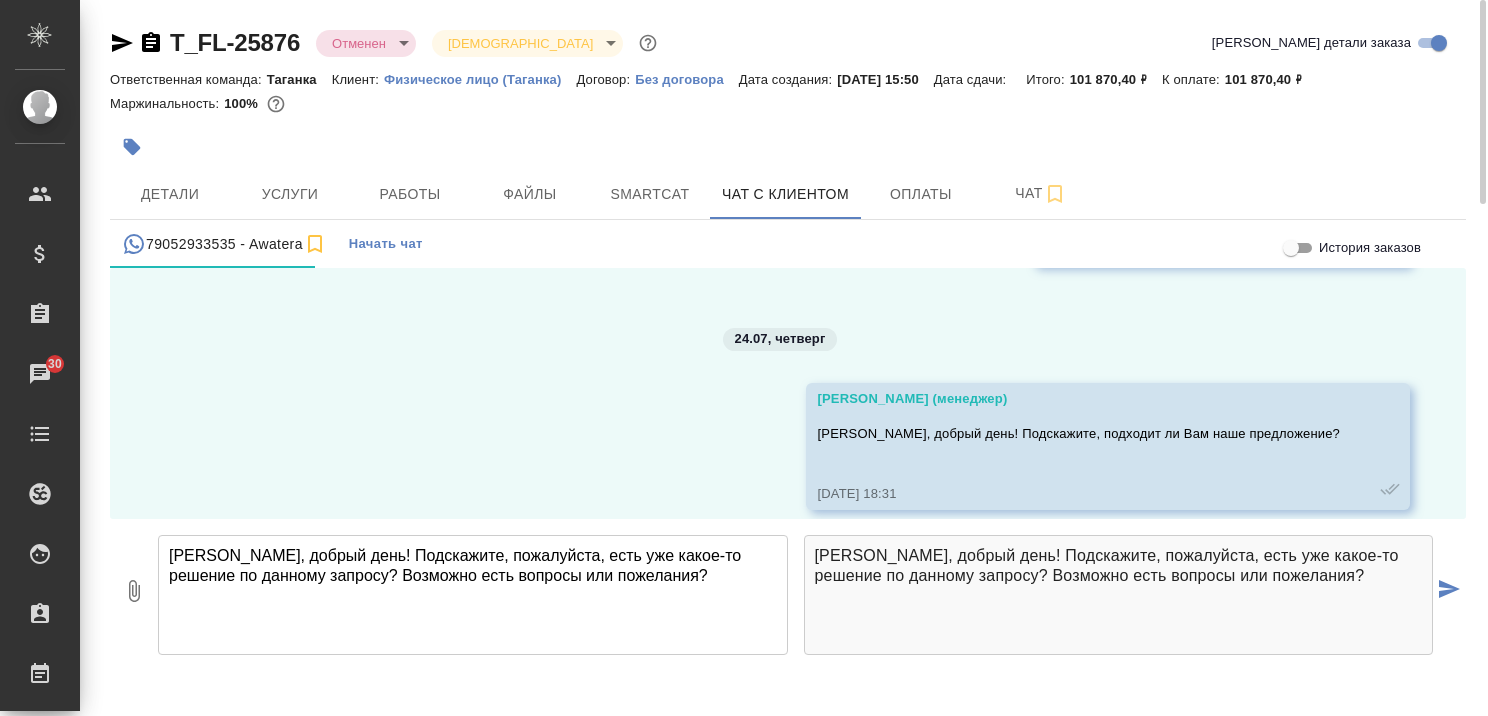 type on "Алина, добрый день! Подскажите, пожалуйста, есть уже какое-то решение по данному запросу? Возможно есть вопросы или пожелания?" 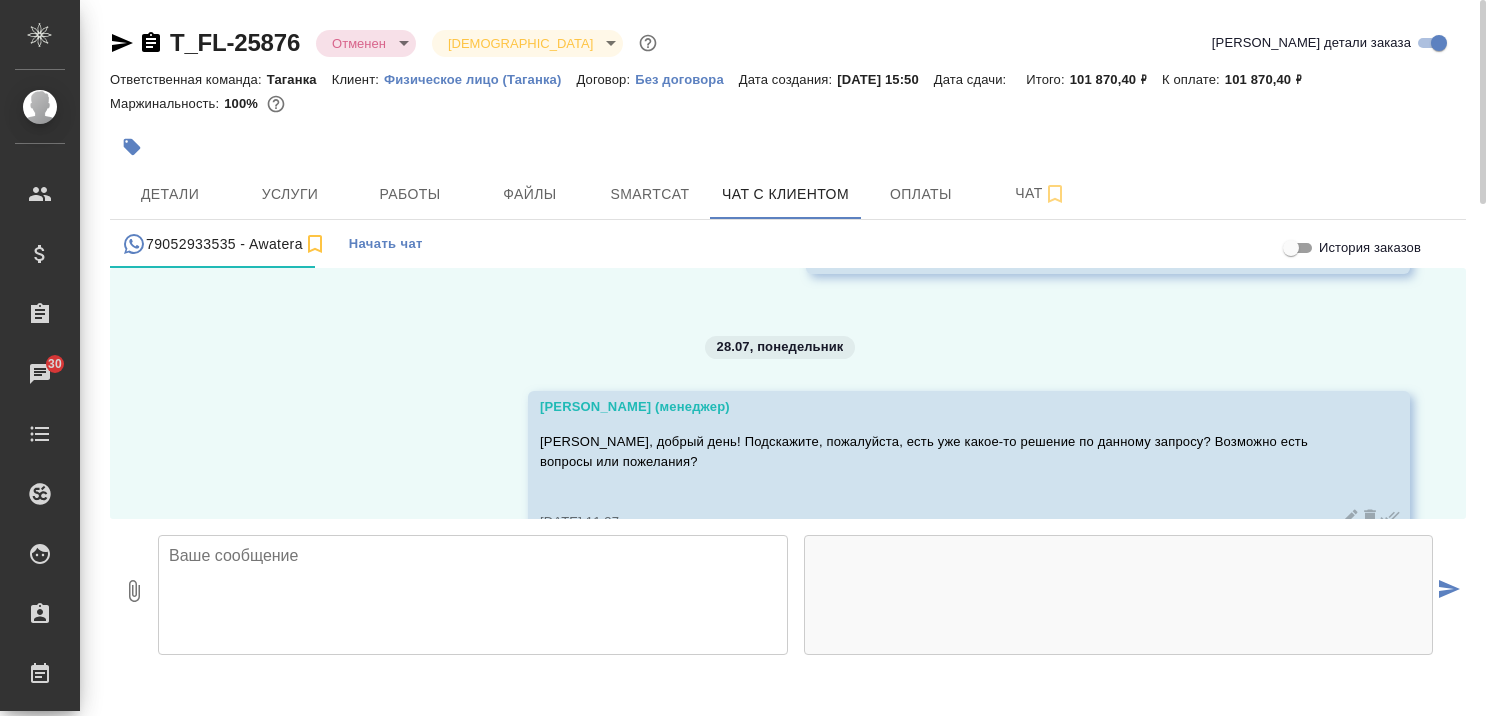 scroll, scrollTop: 8837, scrollLeft: 0, axis: vertical 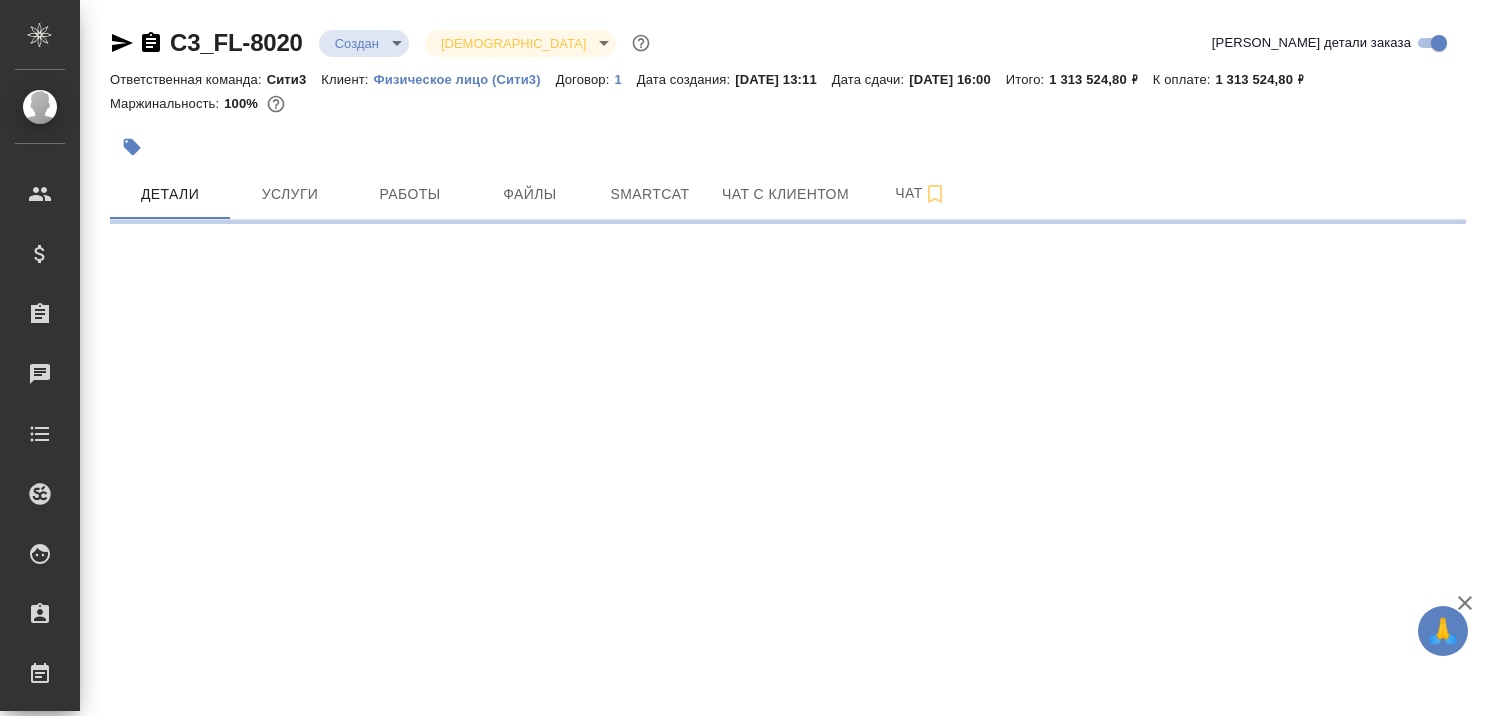 select on "RU" 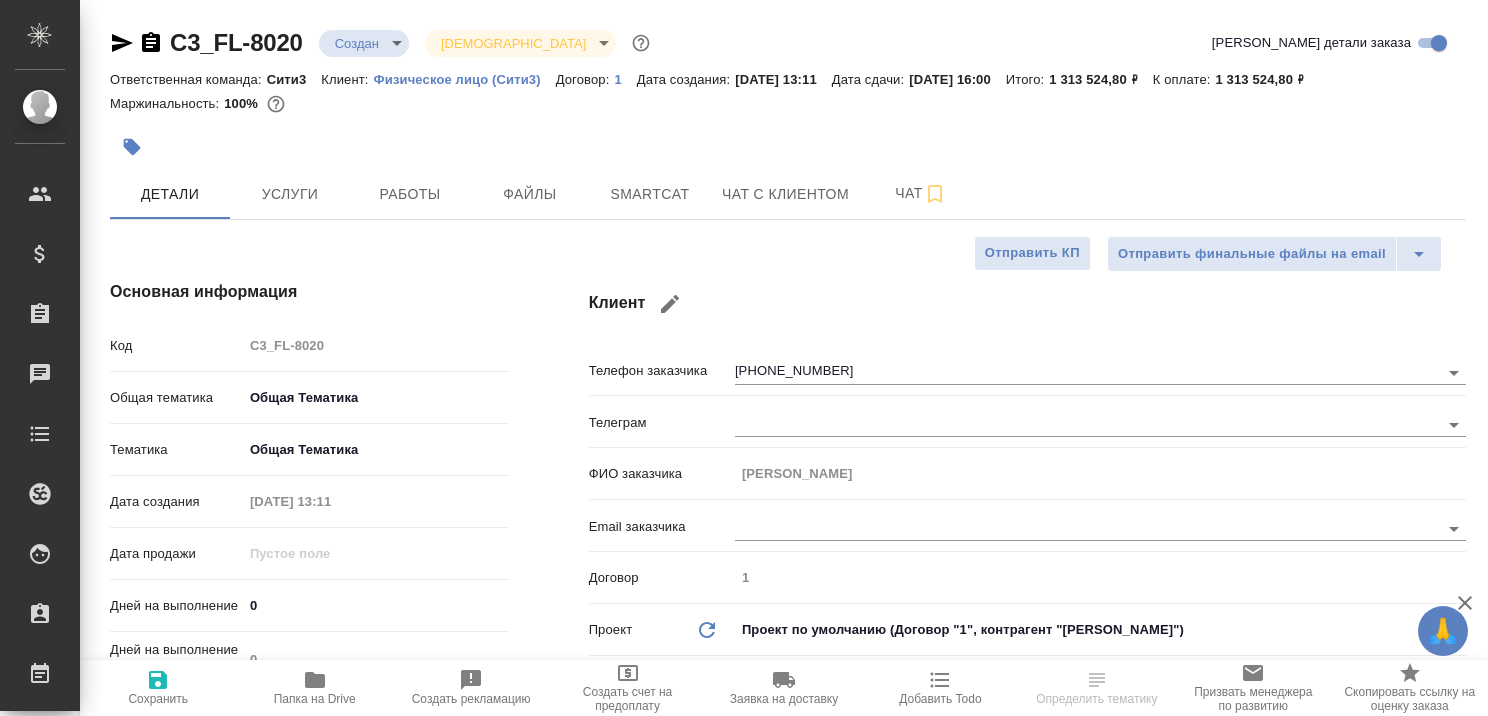 type on "x" 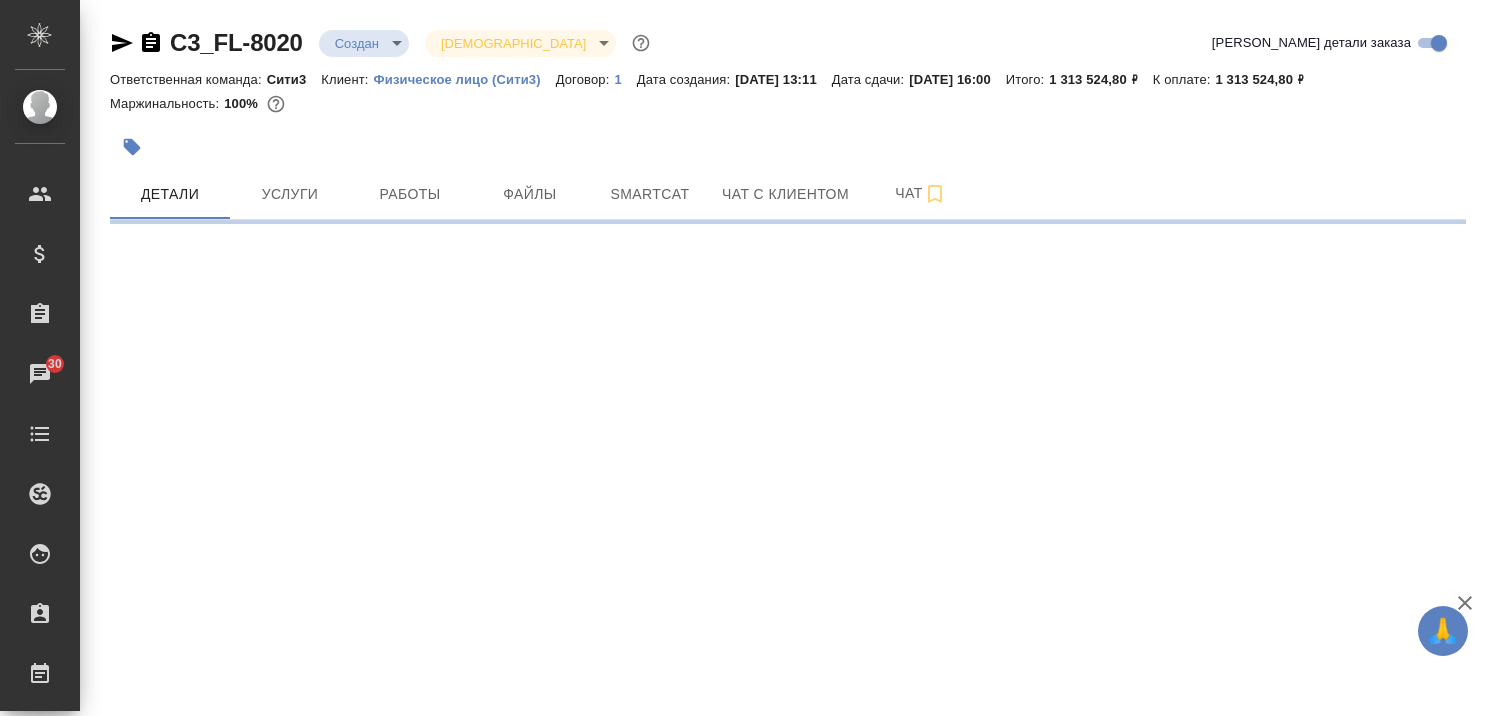 select on "RU" 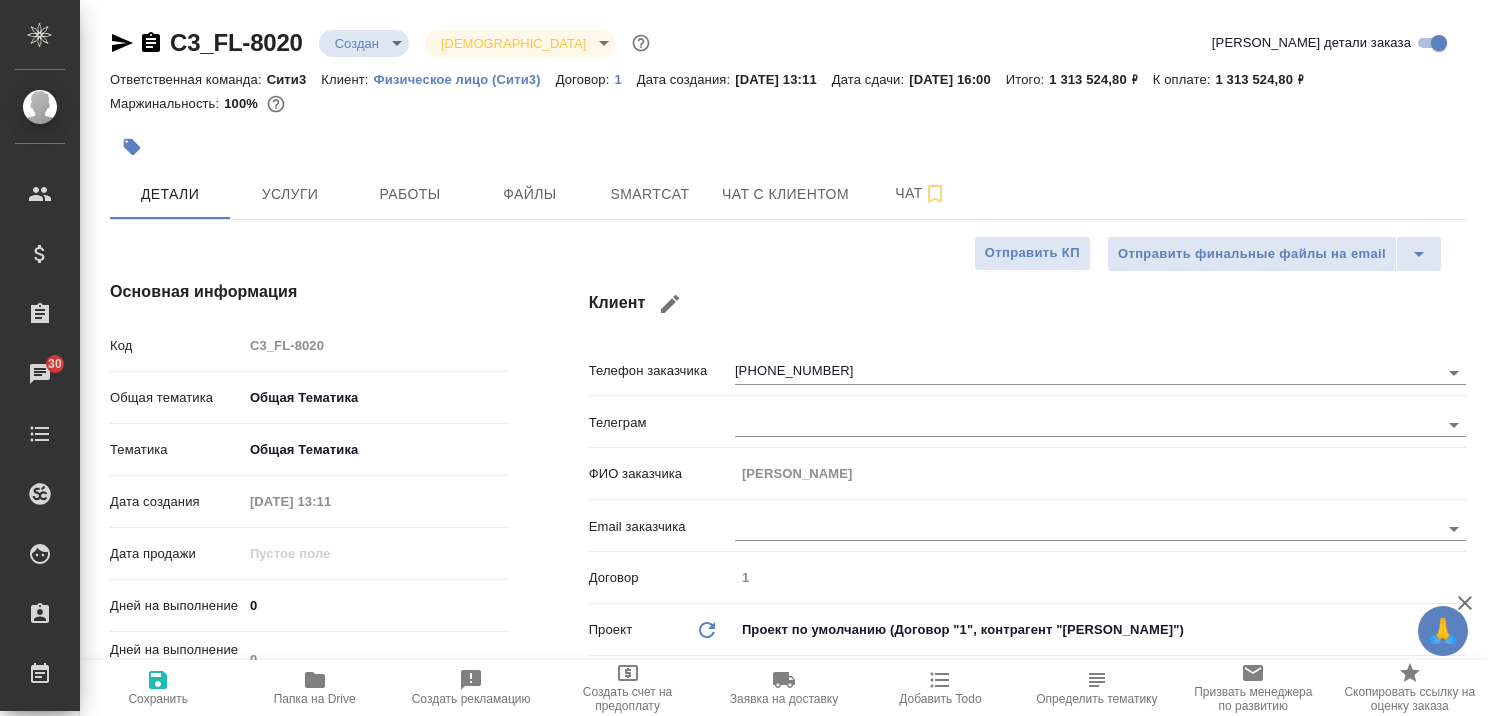 type on "x" 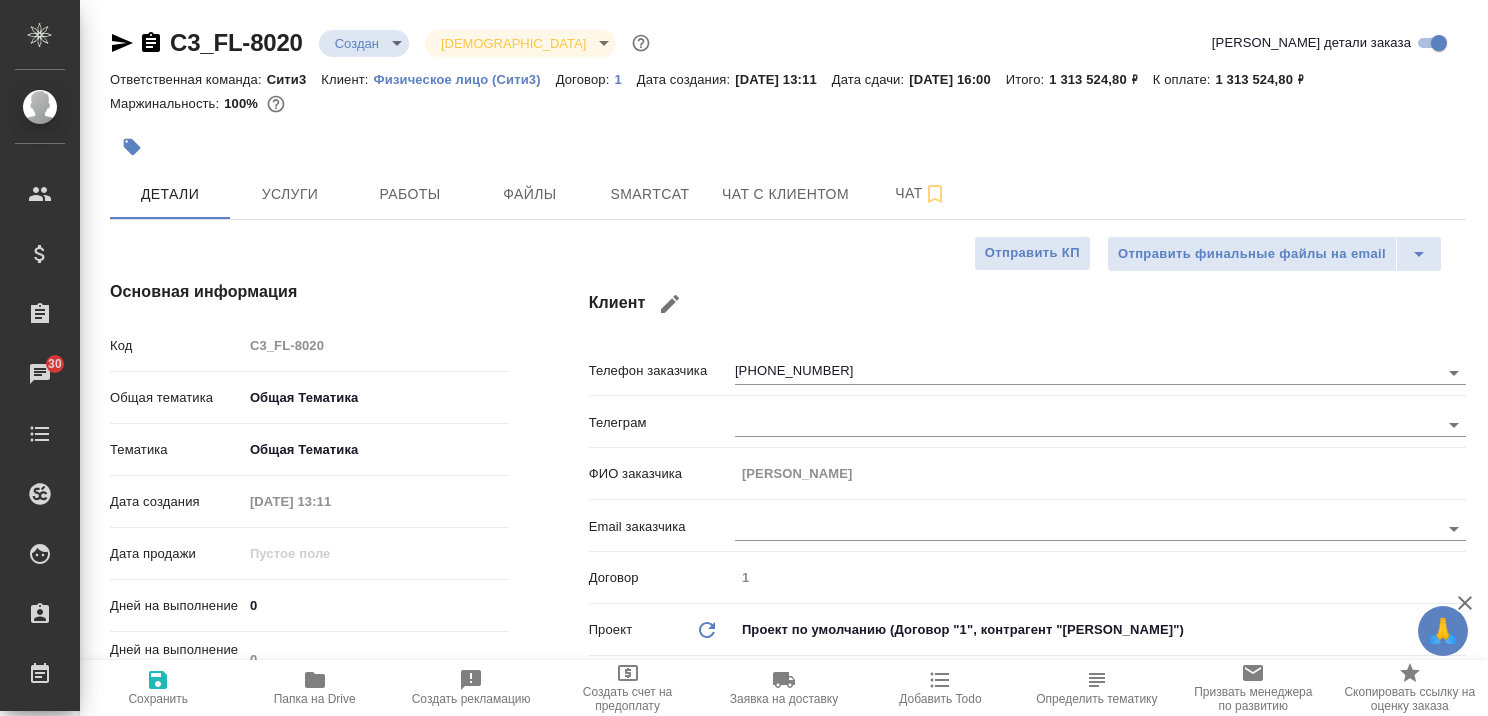 type on "x" 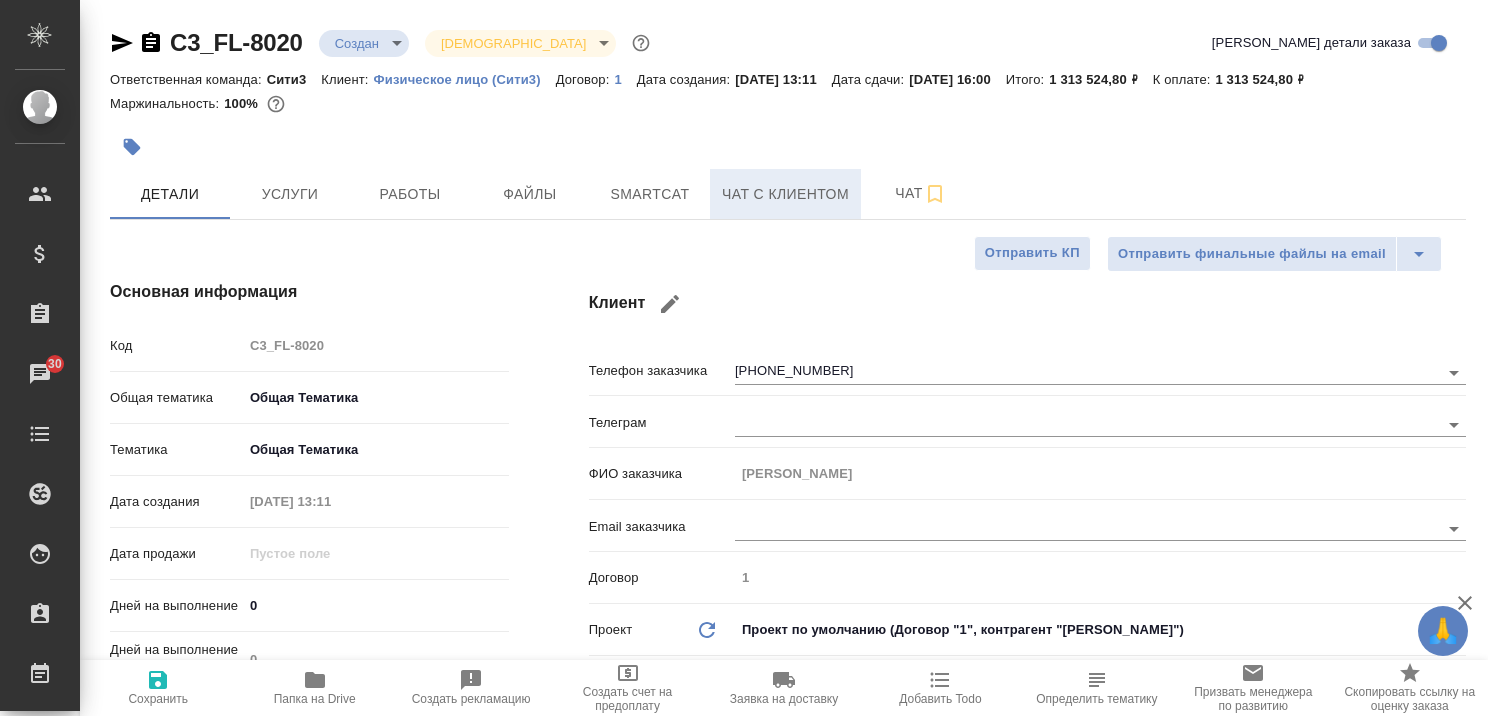 click on "Чат с клиентом" at bounding box center (785, 194) 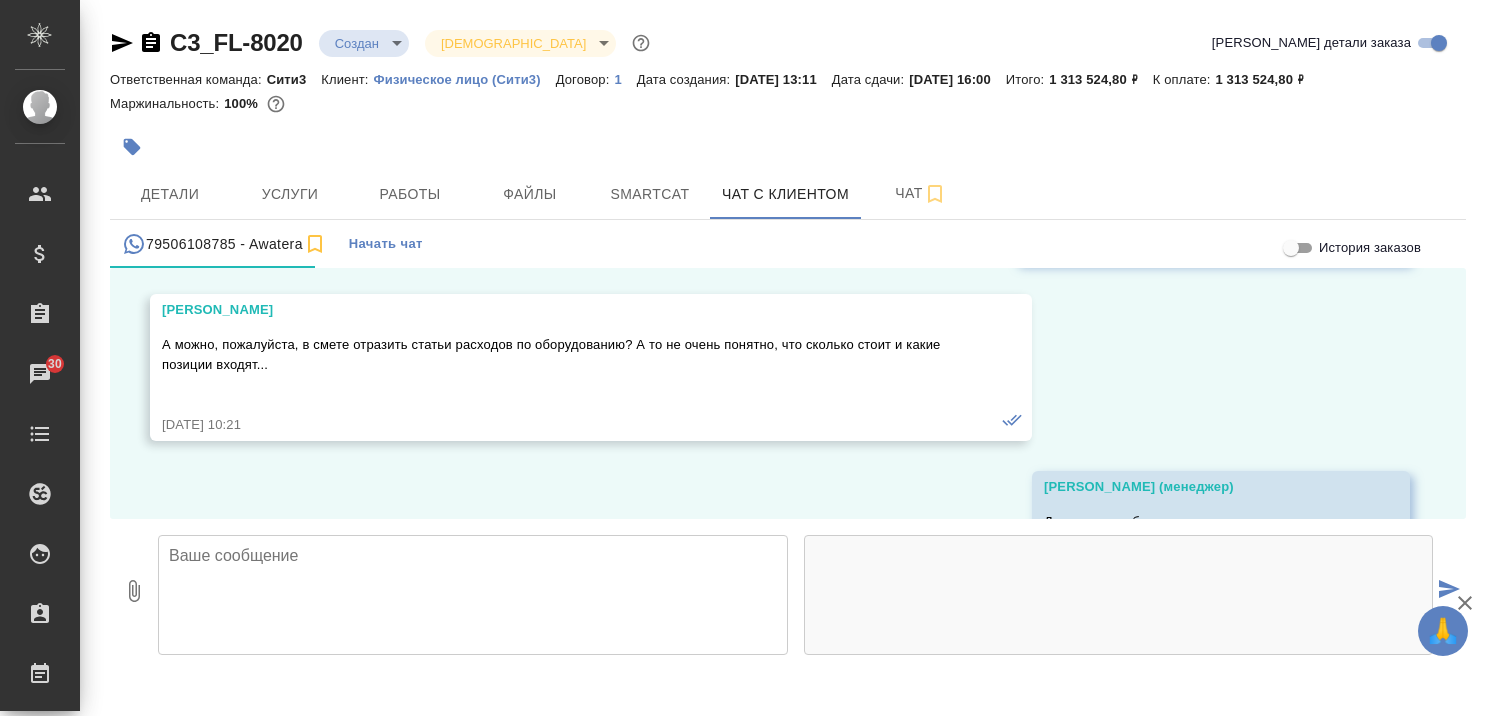 scroll, scrollTop: 3585, scrollLeft: 0, axis: vertical 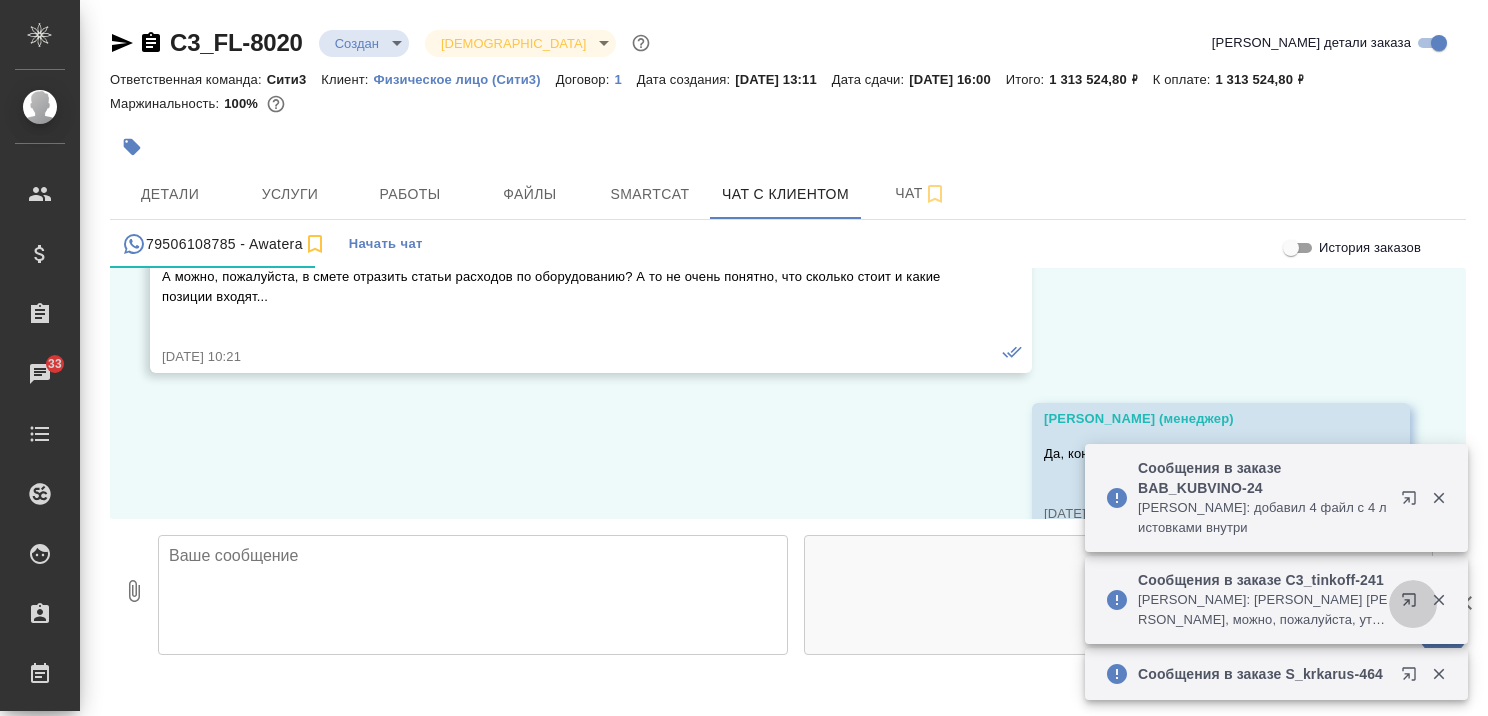 click 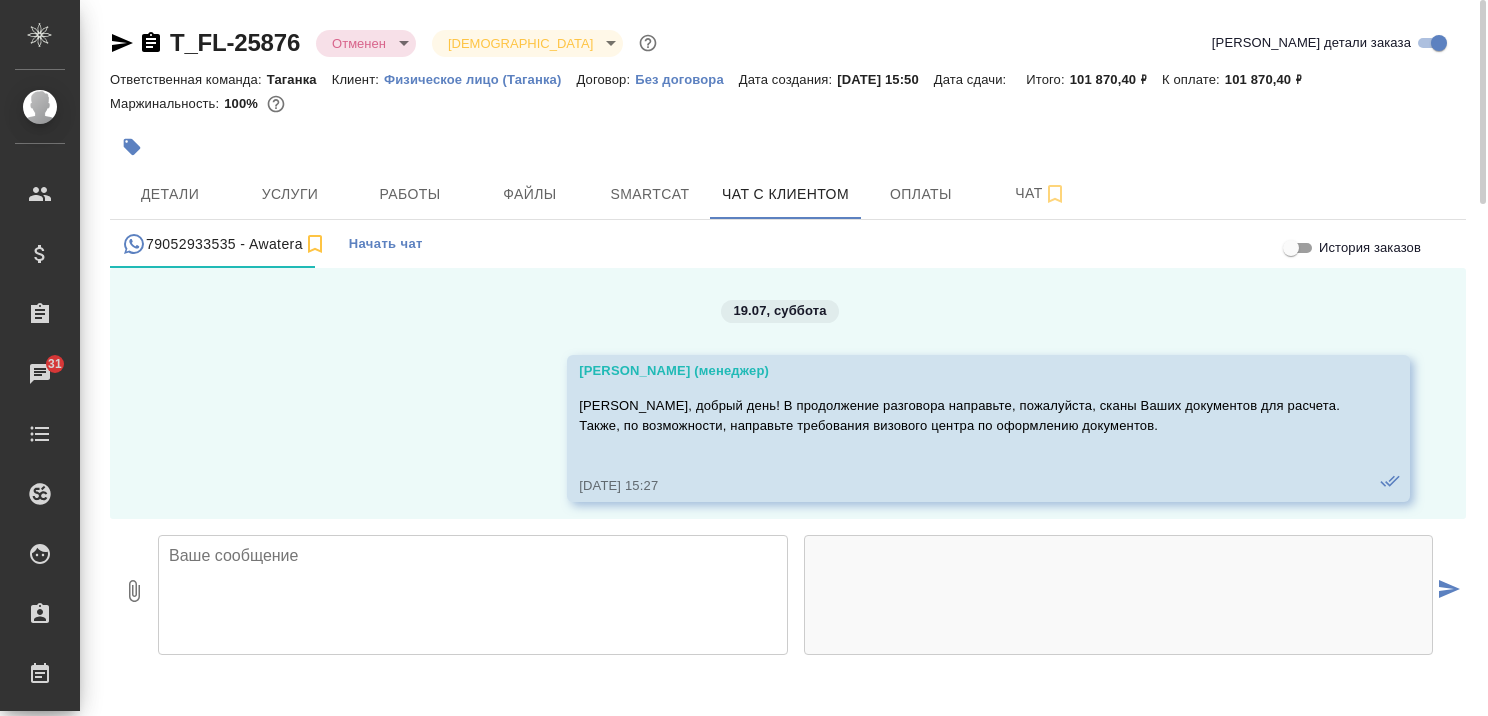 scroll, scrollTop: 0, scrollLeft: 0, axis: both 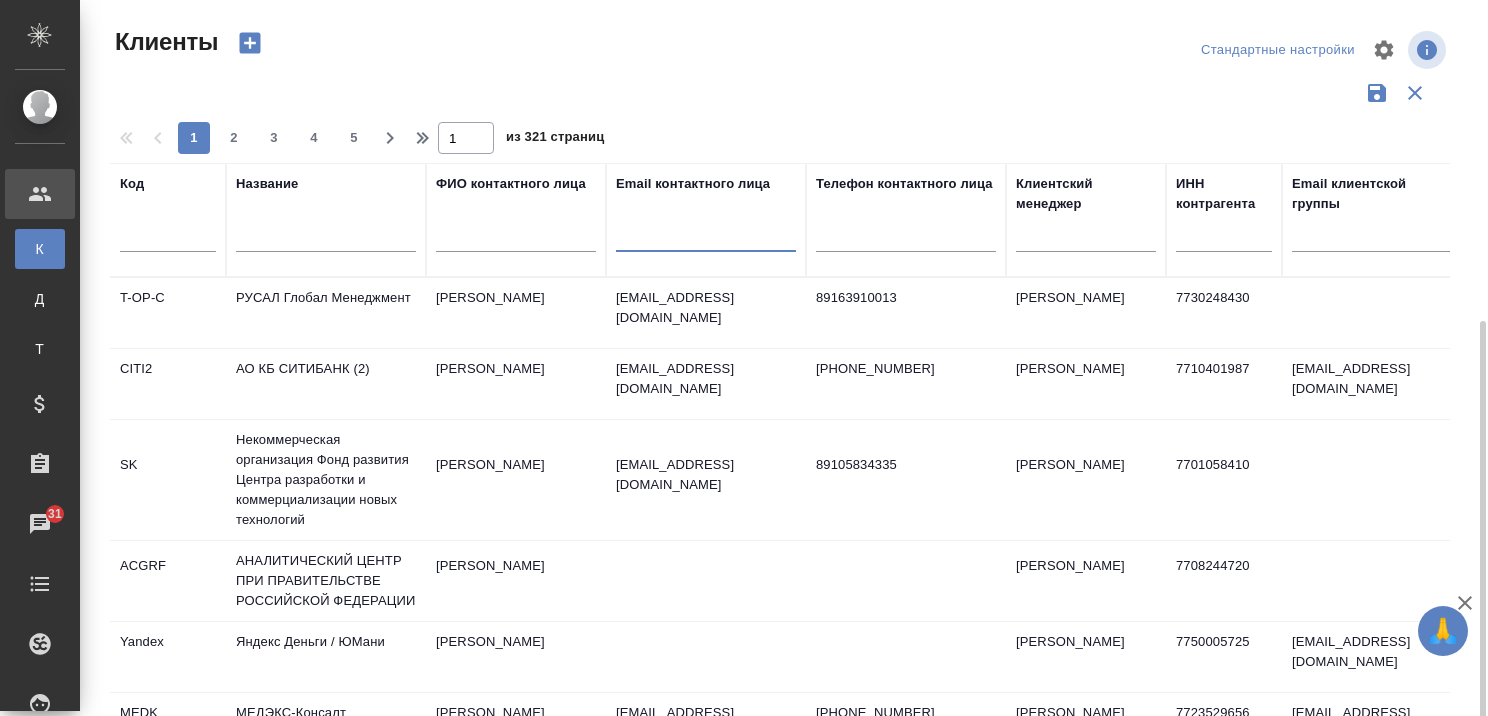 select on "RU" 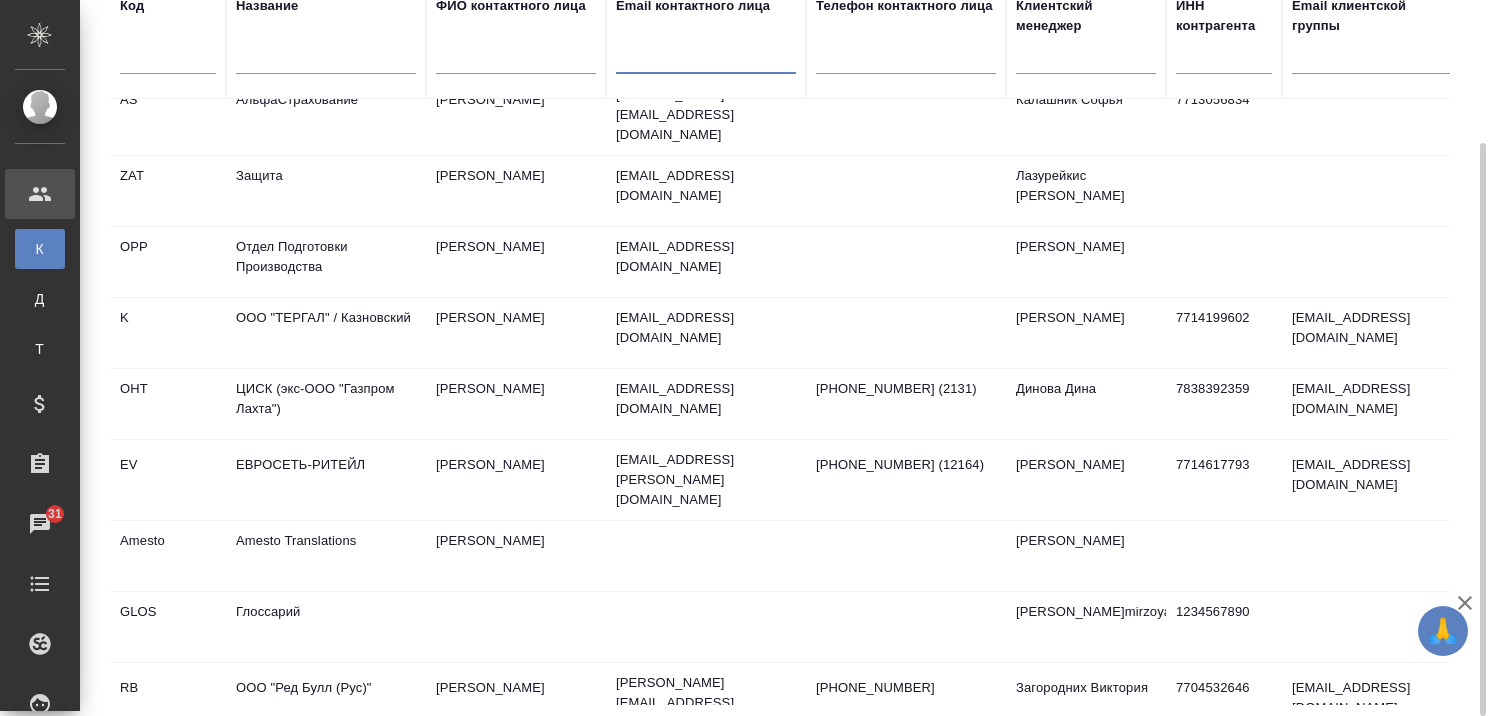 scroll, scrollTop: 800, scrollLeft: 0, axis: vertical 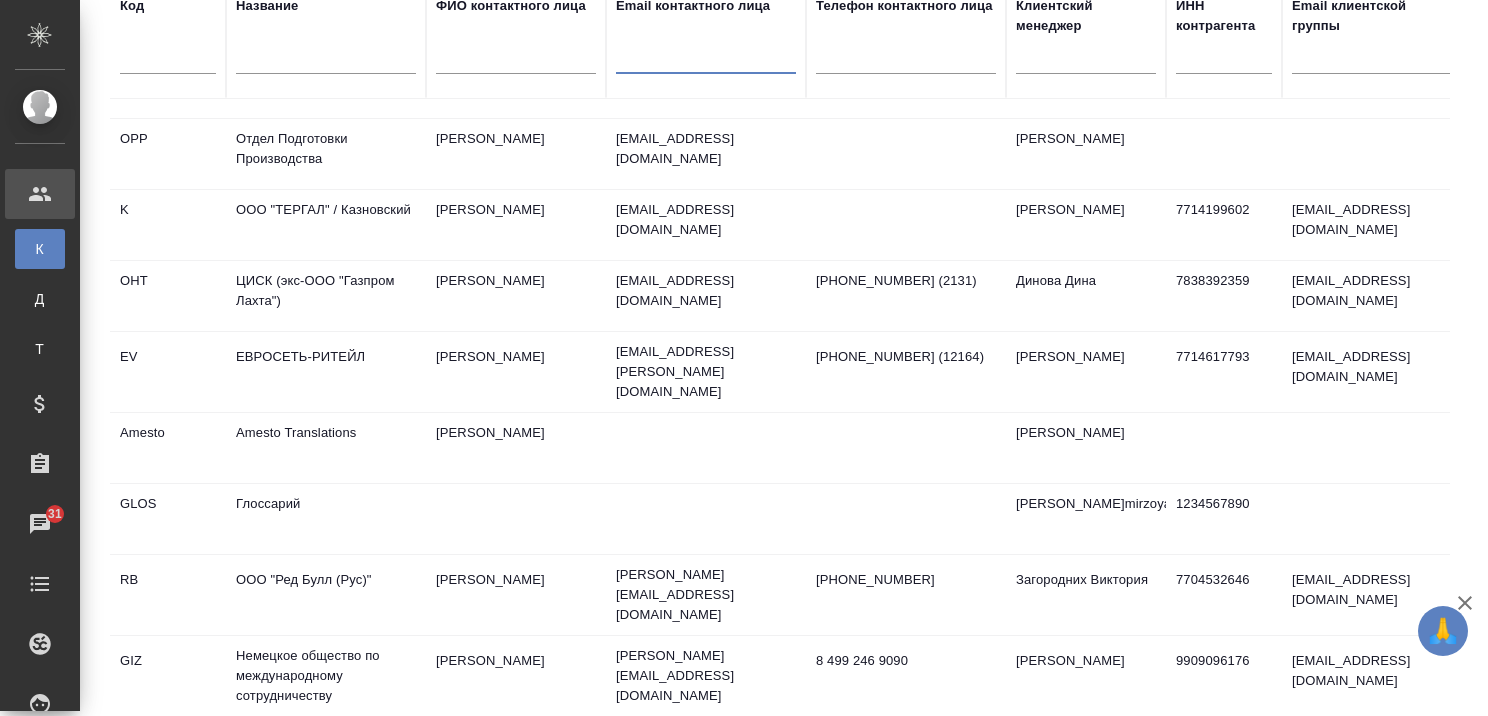 click 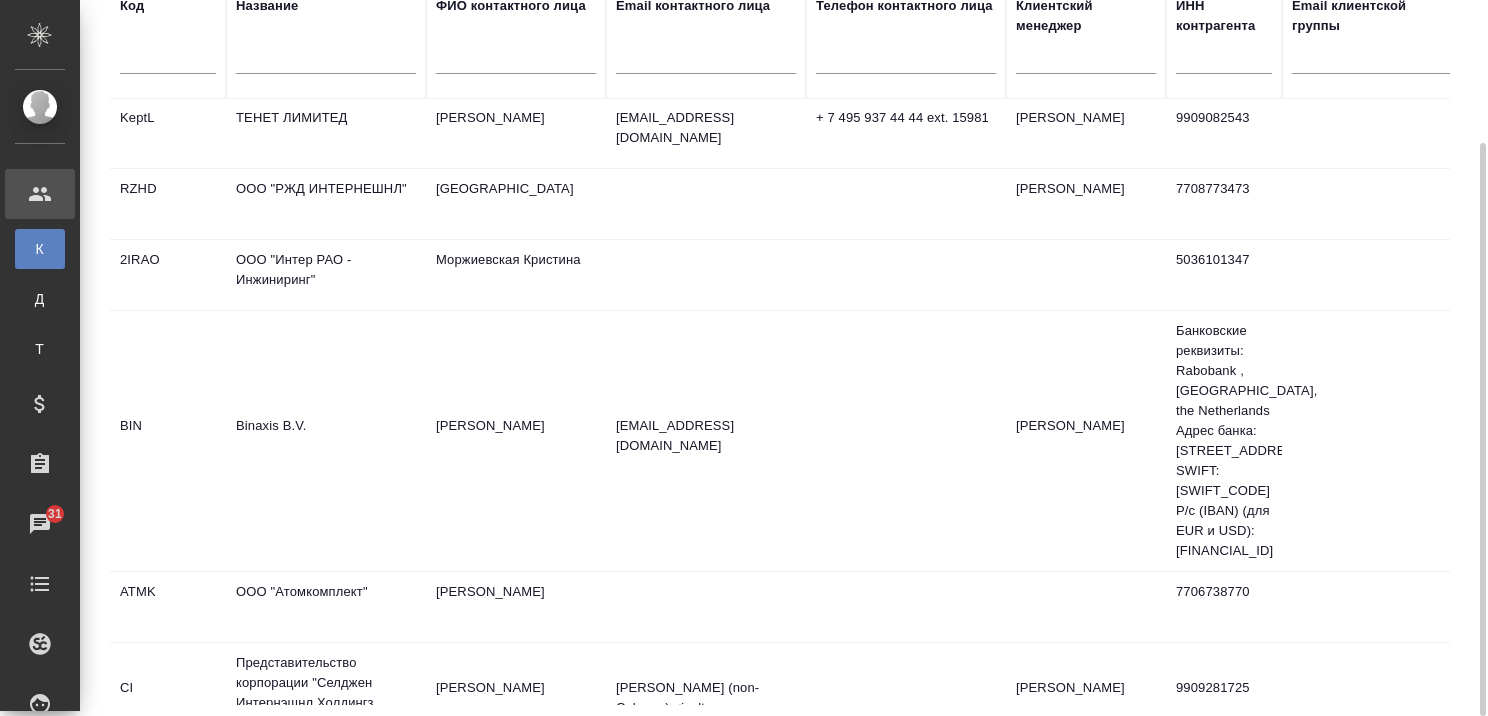 scroll, scrollTop: 1569, scrollLeft: 0, axis: vertical 